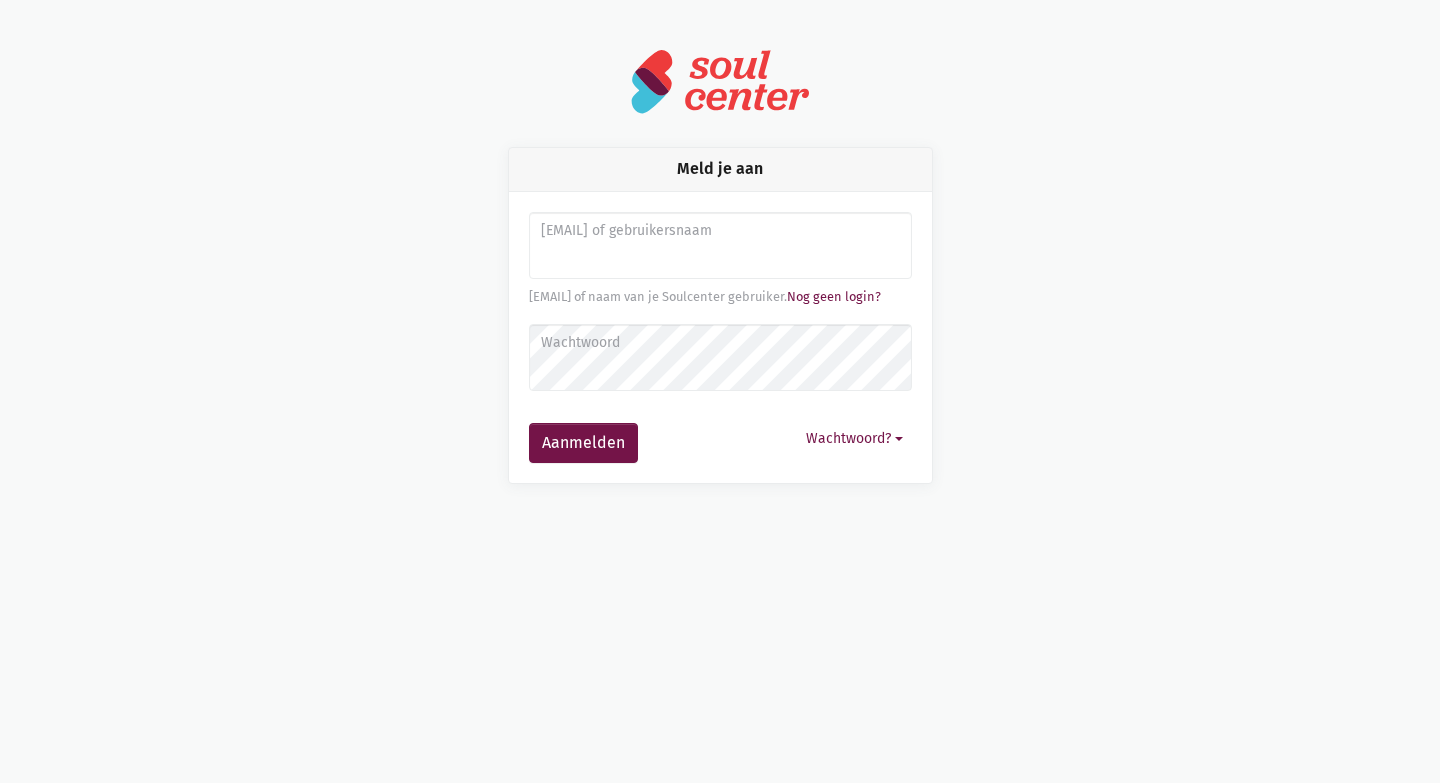 scroll, scrollTop: 0, scrollLeft: 0, axis: both 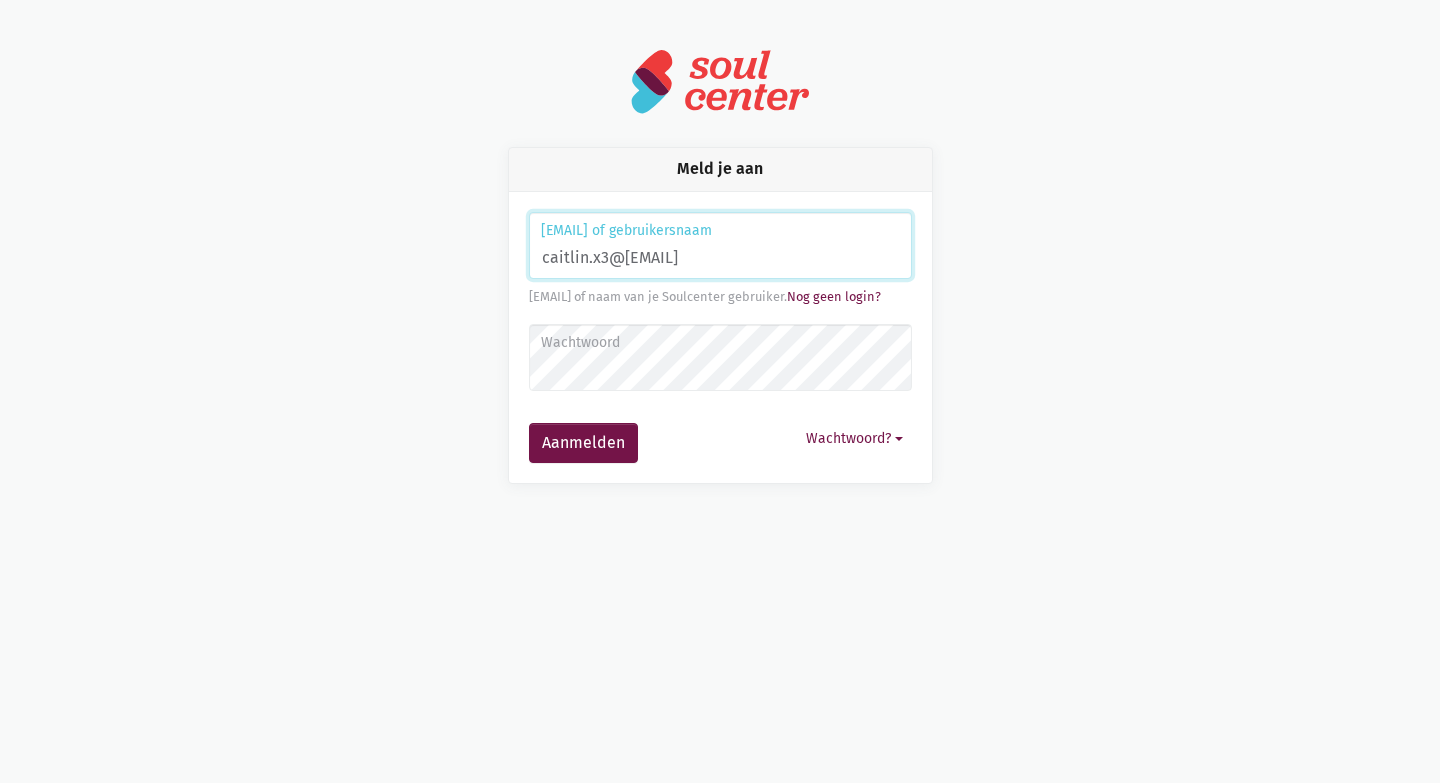 type on "caitlin.x3@[EMAIL]" 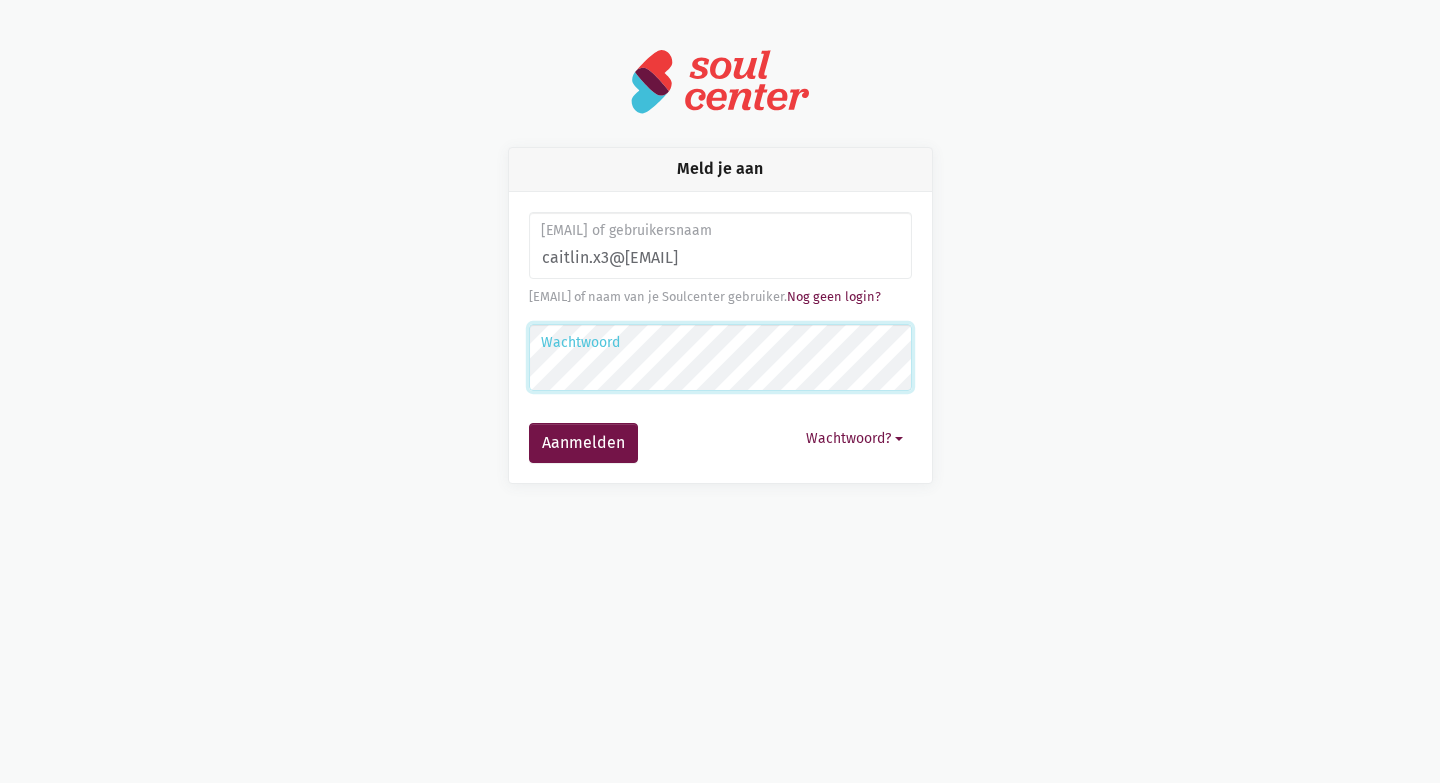 click on "Aanmelden" at bounding box center [583, 443] 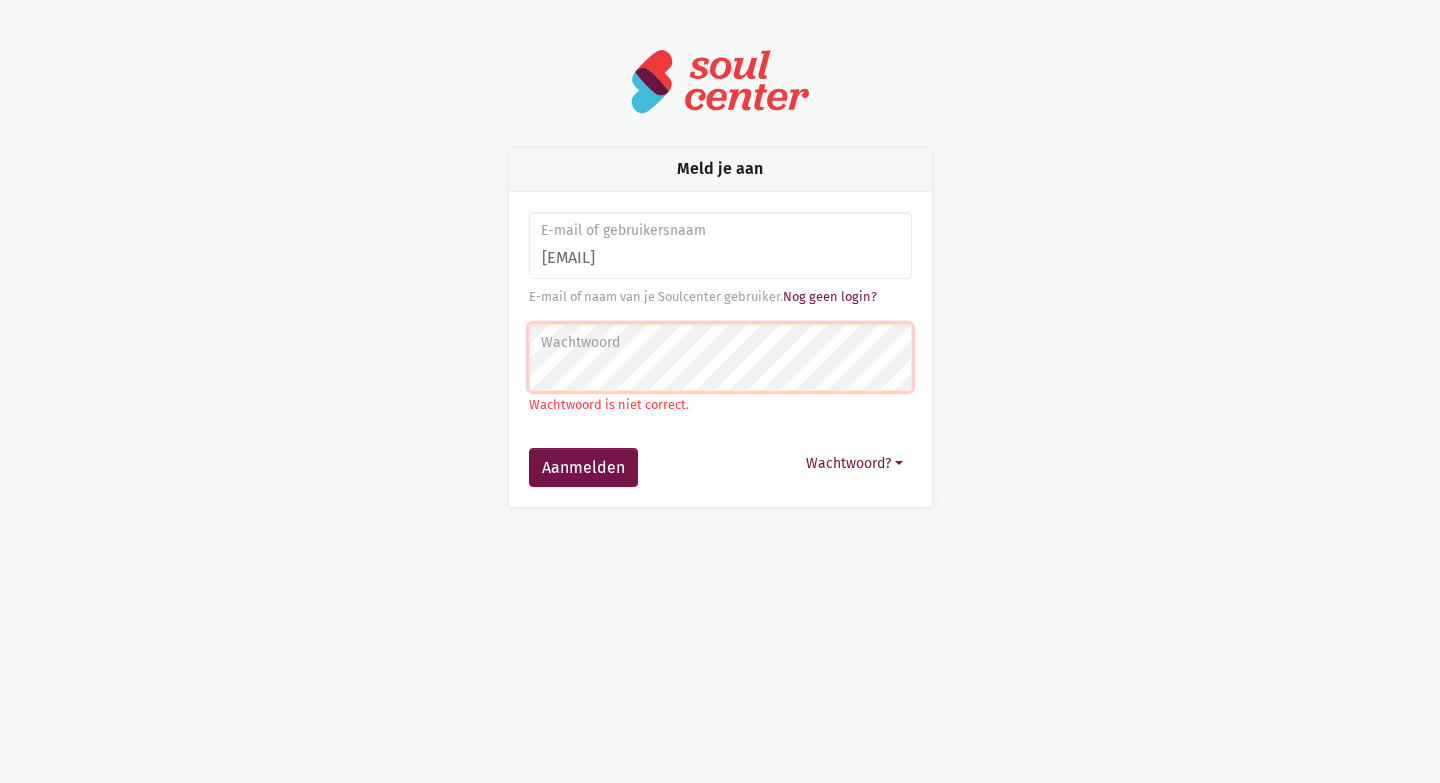 scroll, scrollTop: 0, scrollLeft: 0, axis: both 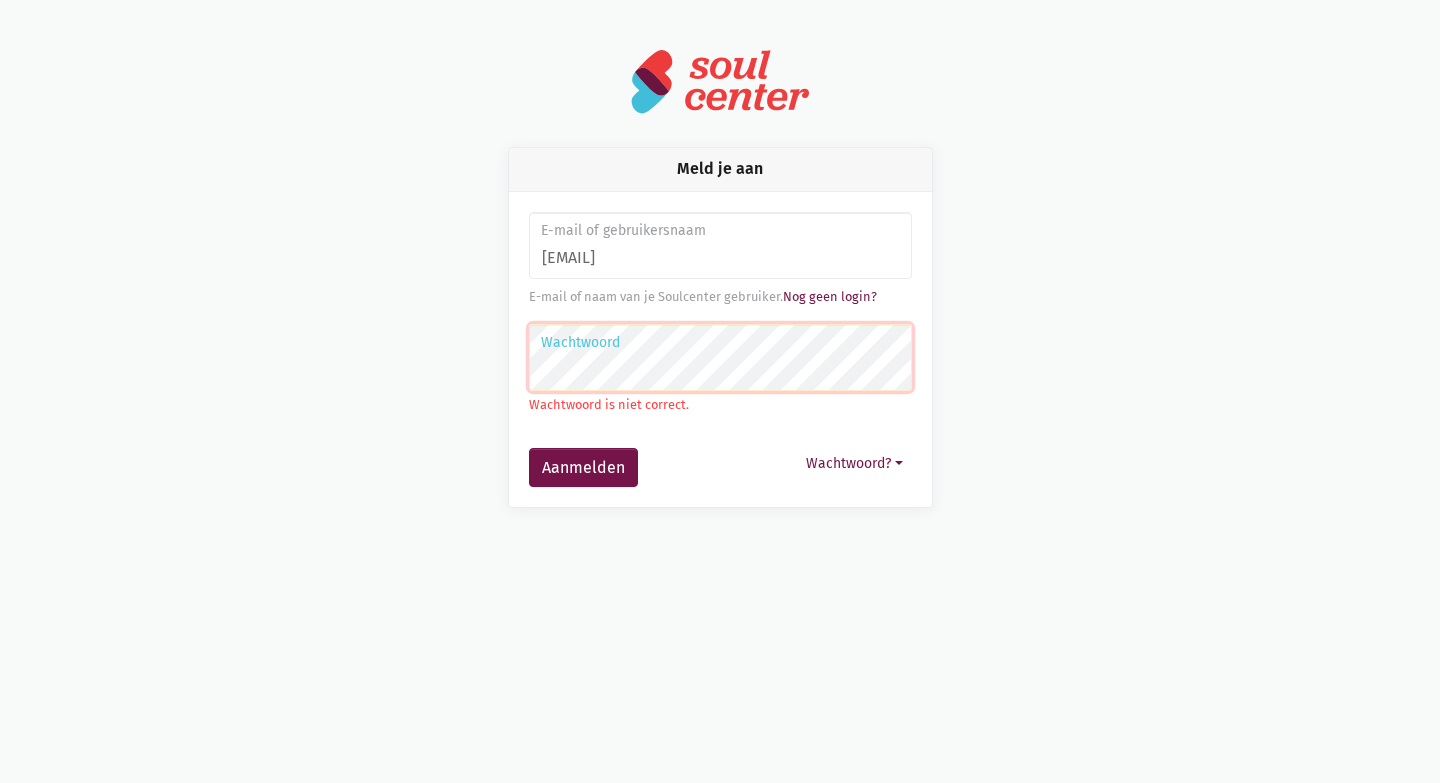click on "Aanmelden" at bounding box center [583, 468] 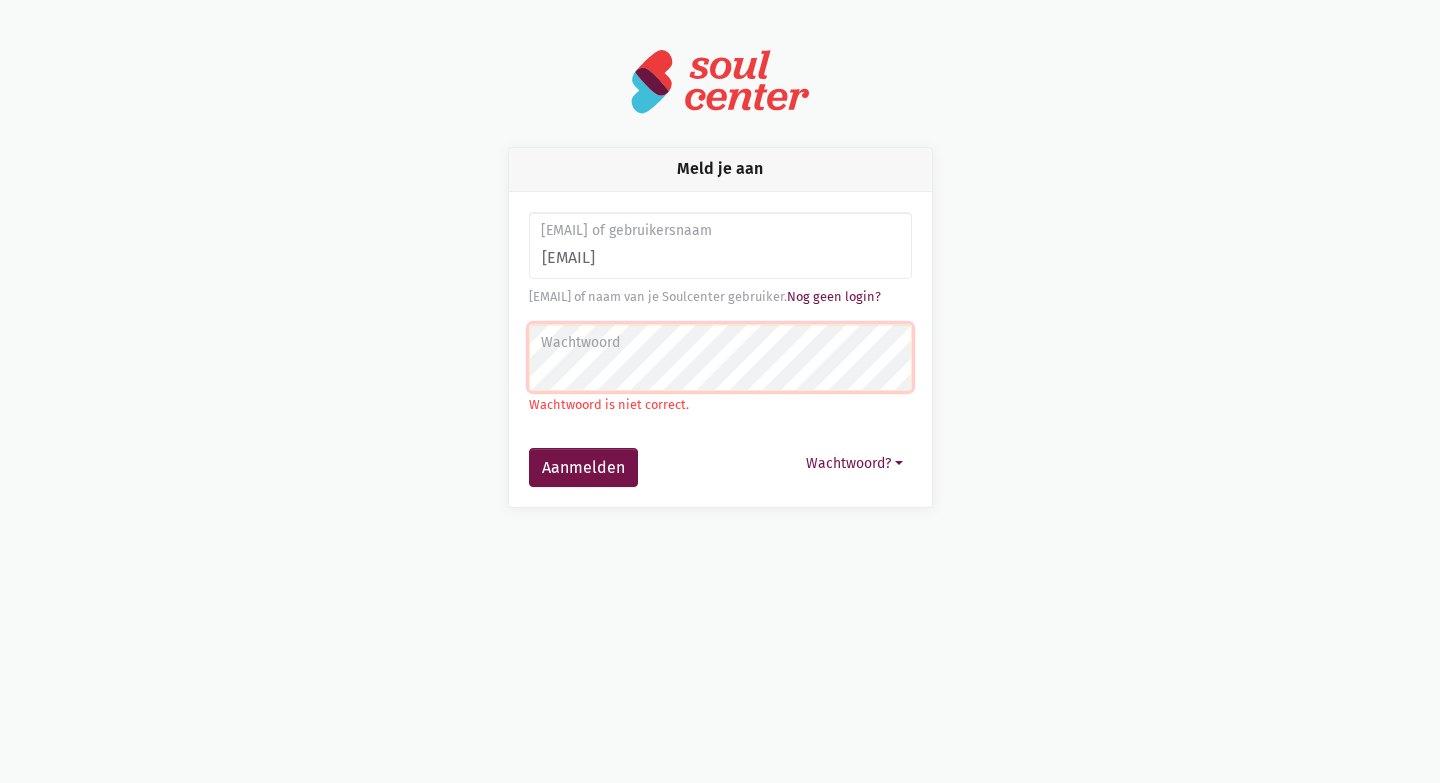 scroll, scrollTop: 0, scrollLeft: 0, axis: both 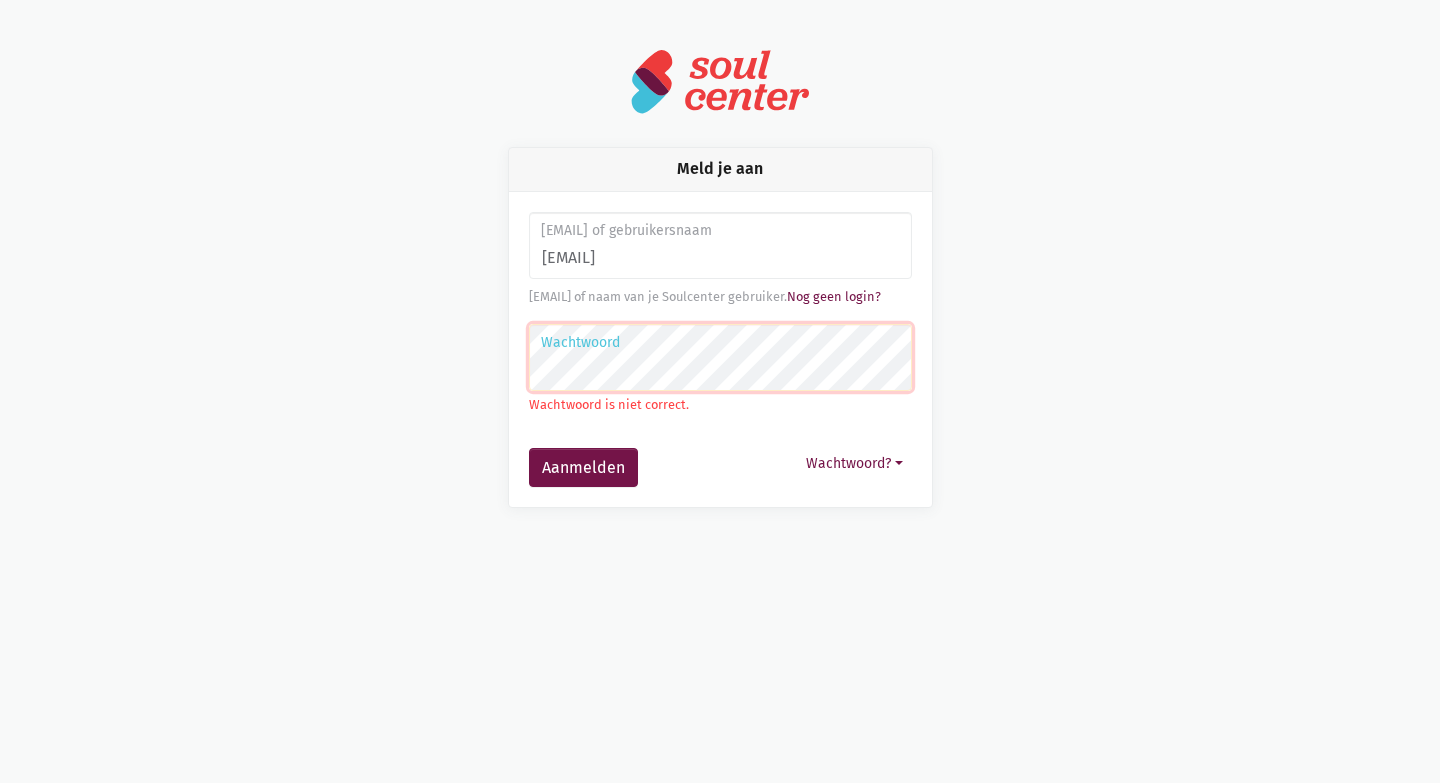 click on "Aanmelden" at bounding box center [583, 468] 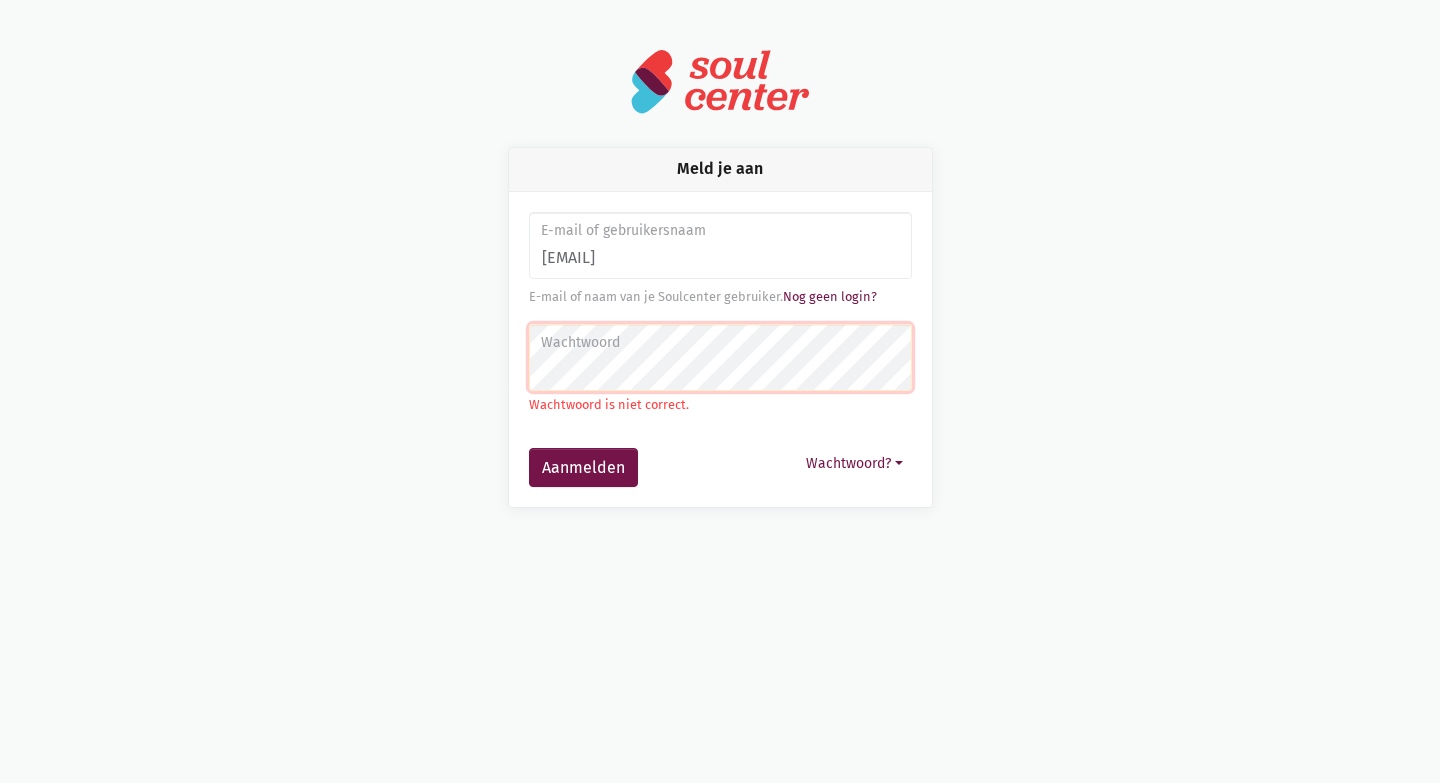 scroll, scrollTop: 0, scrollLeft: 0, axis: both 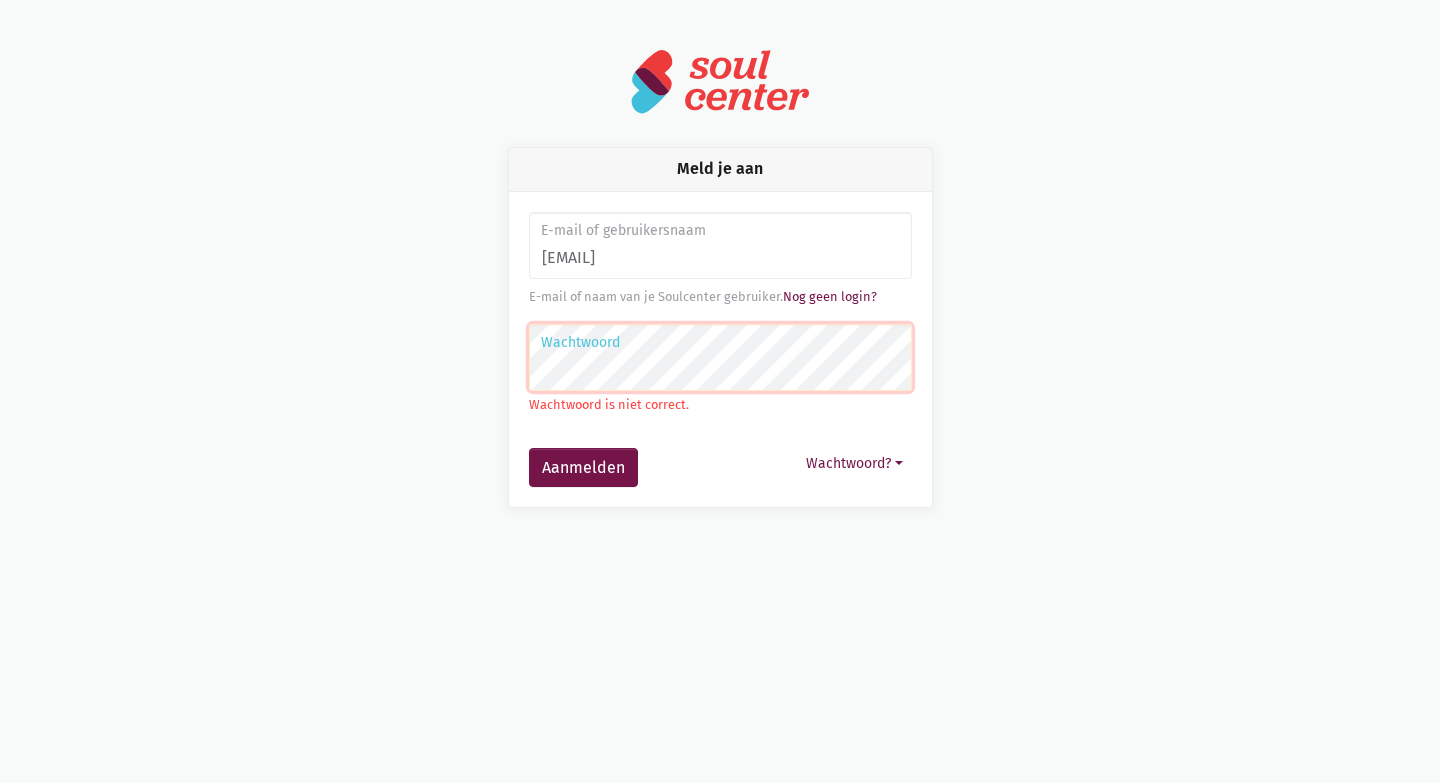 click on "Aanmelden" at bounding box center (583, 468) 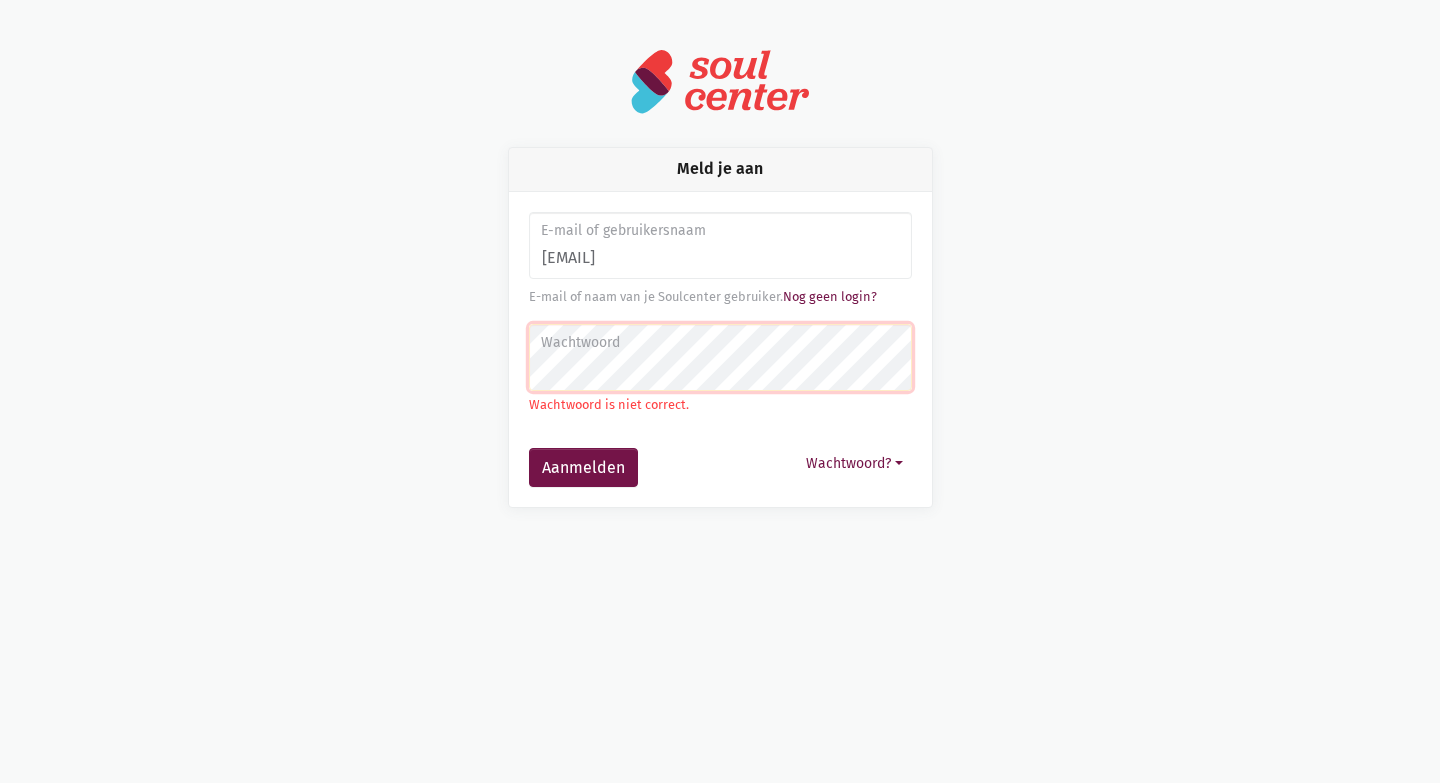 scroll, scrollTop: 0, scrollLeft: 0, axis: both 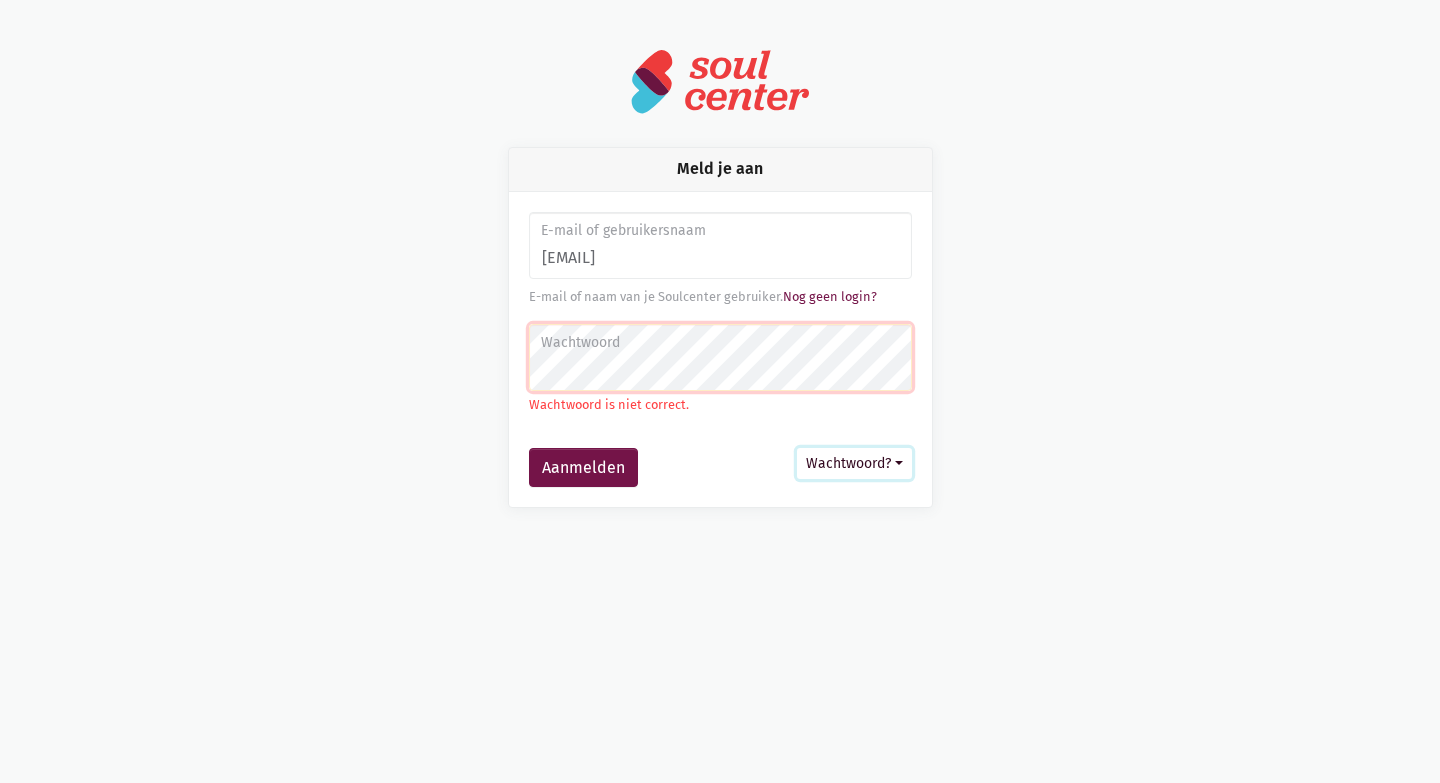 click on "Wachtwoord?" at bounding box center [854, 463] 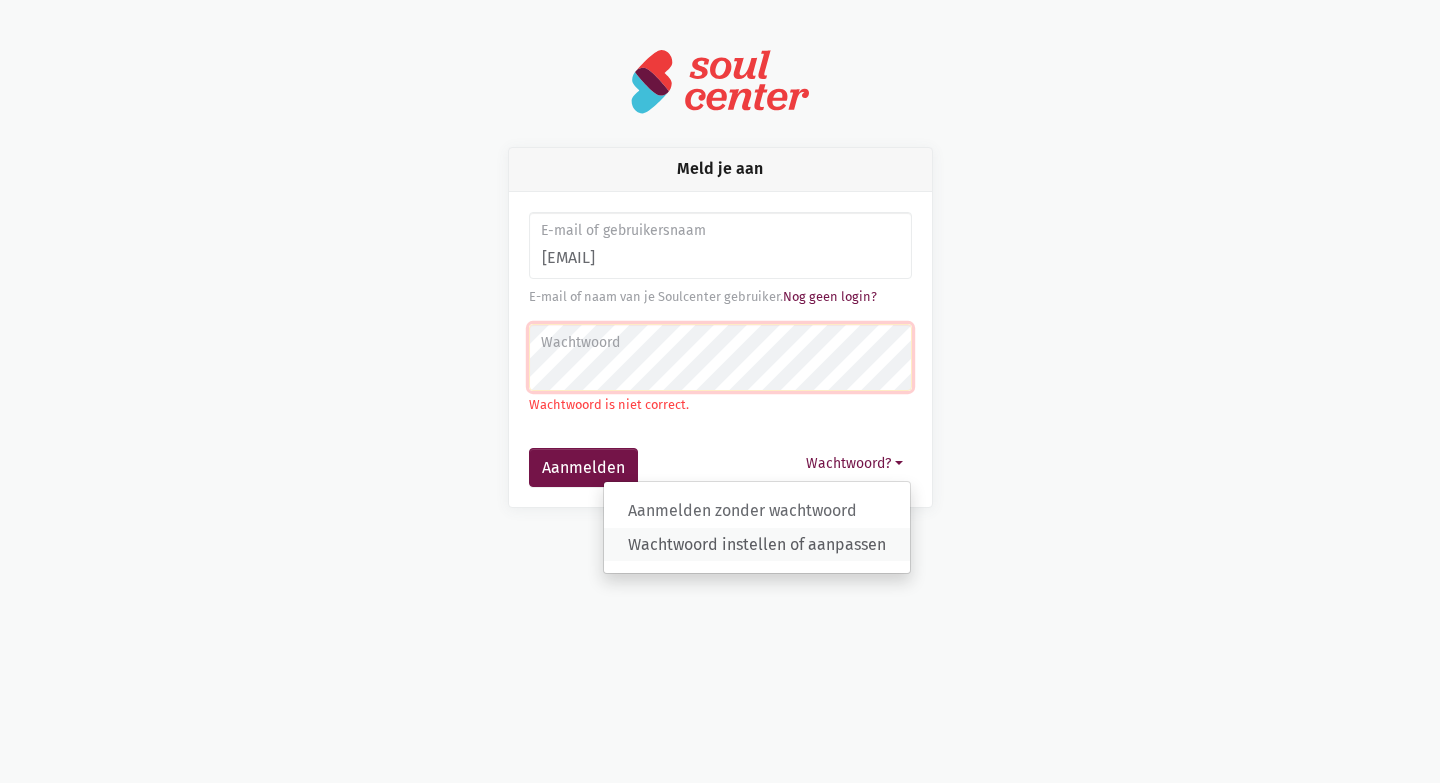 click on "Wachtwoord instellen of aanpassen" at bounding box center [757, 544] 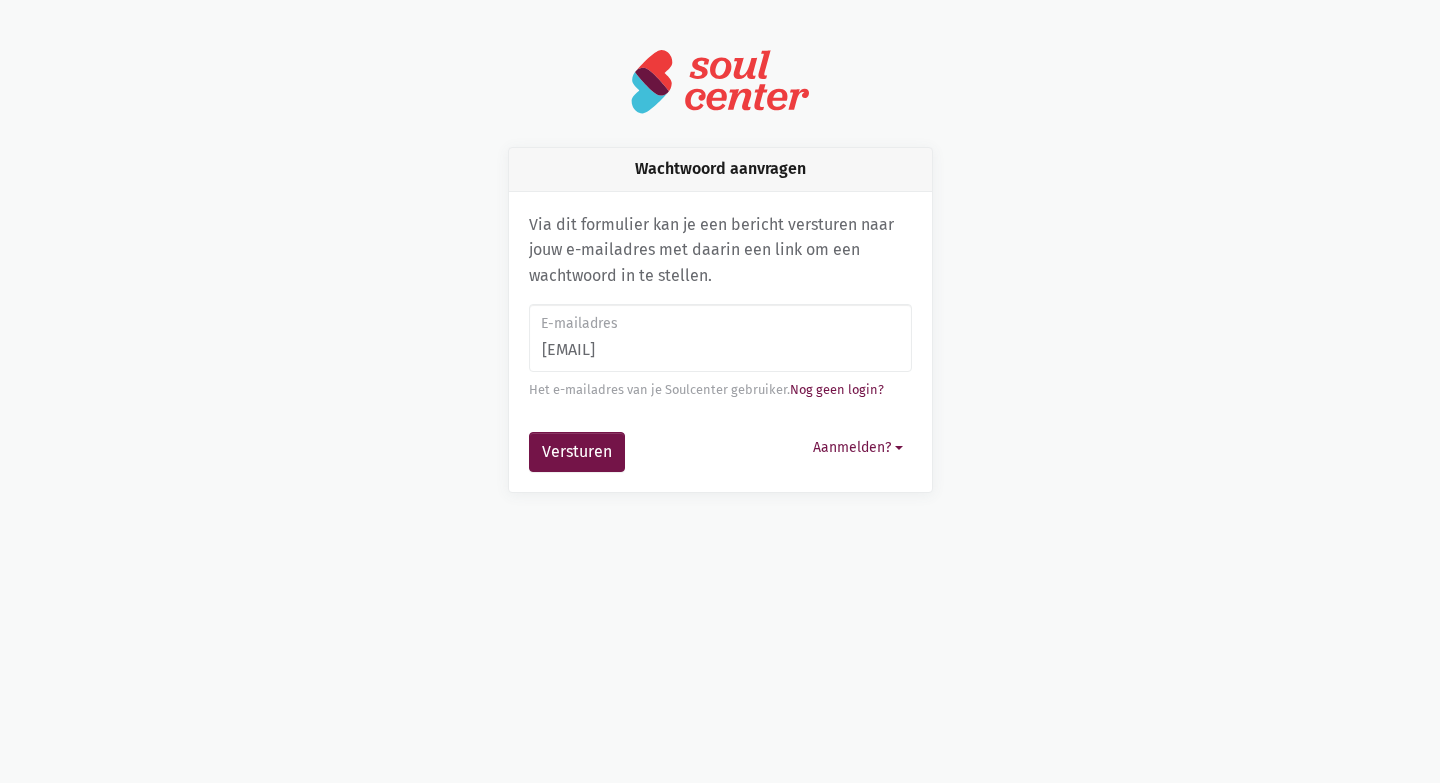 scroll, scrollTop: 0, scrollLeft: 0, axis: both 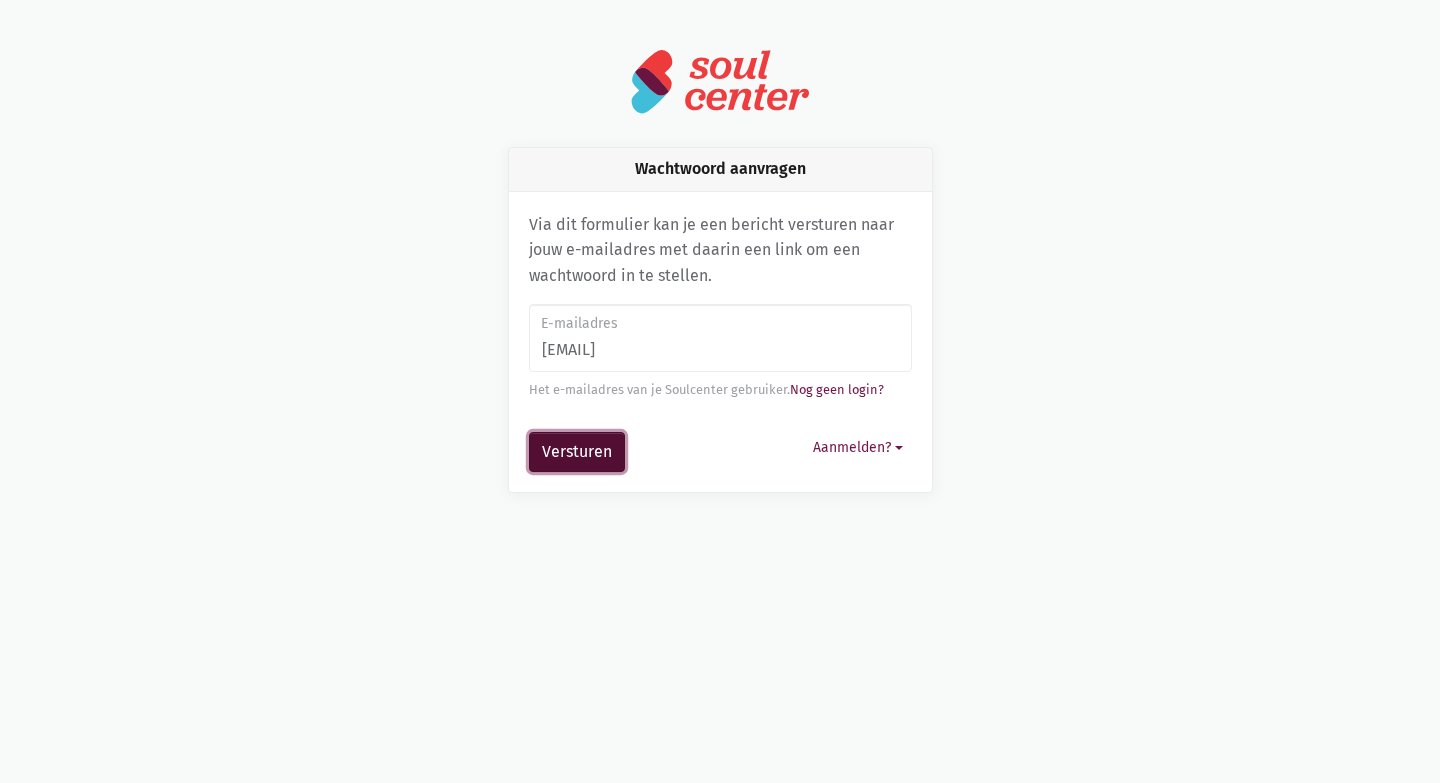 click on "Versturen" at bounding box center (577, 452) 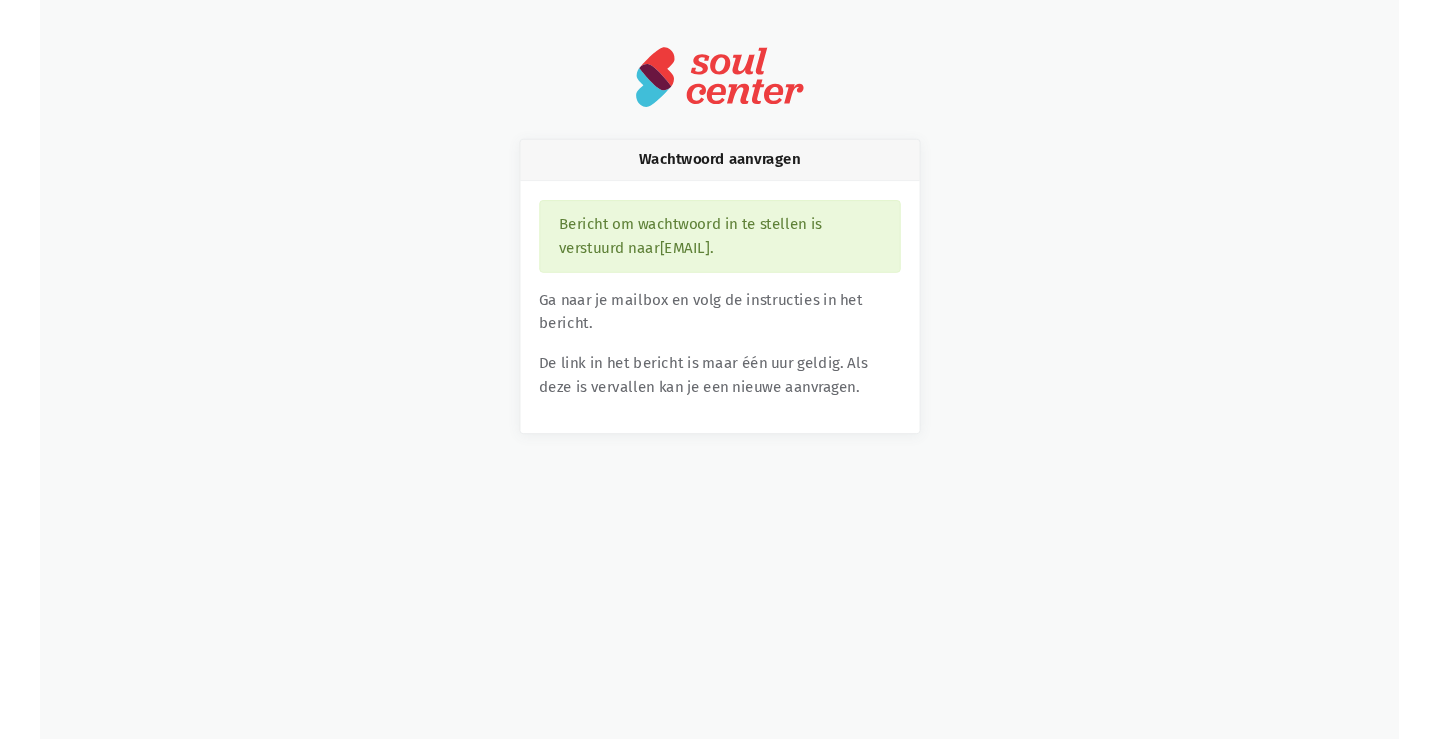 scroll, scrollTop: 0, scrollLeft: 0, axis: both 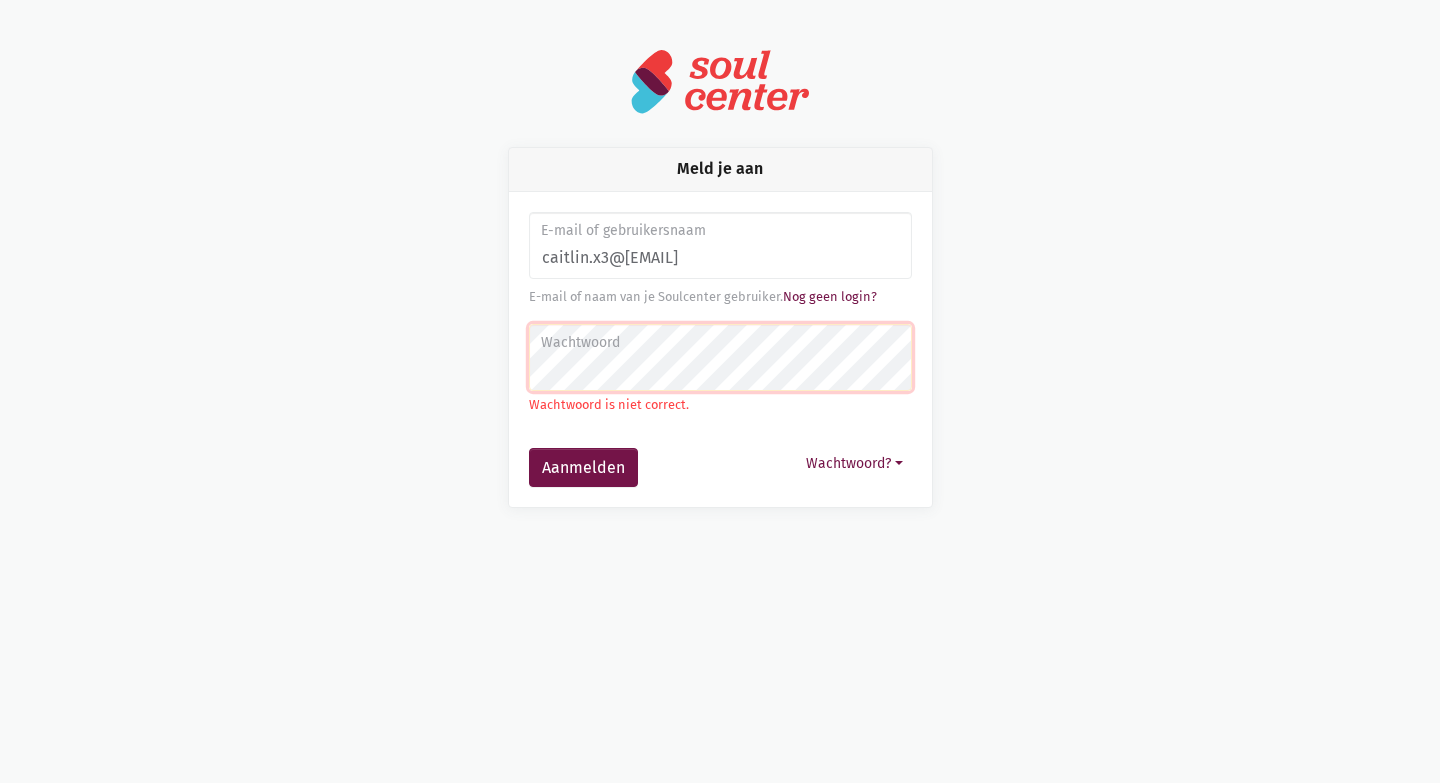drag, startPoint x: 610, startPoint y: 260, endPoint x: 409, endPoint y: 237, distance: 202.31165 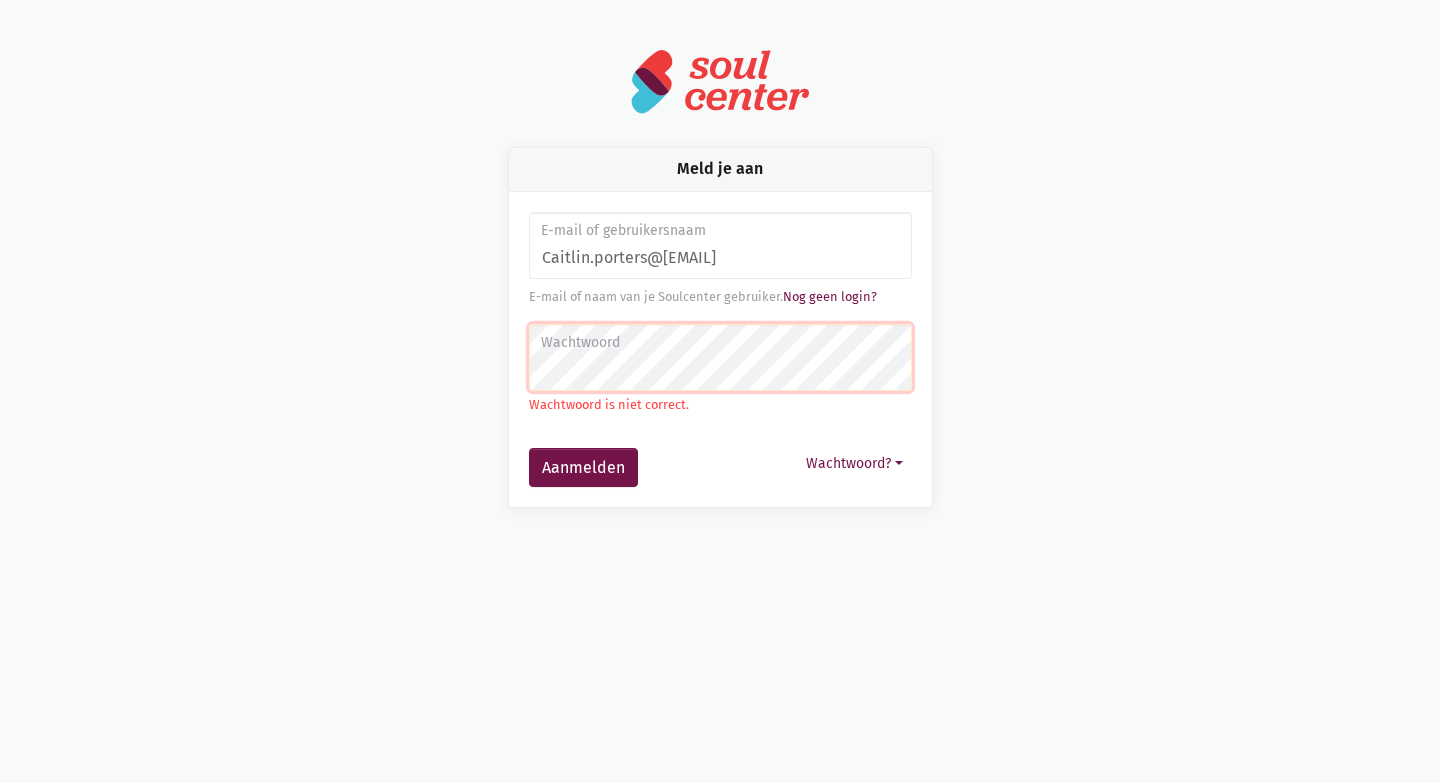 drag, startPoint x: 785, startPoint y: 261, endPoint x: 651, endPoint y: 257, distance: 134.0597 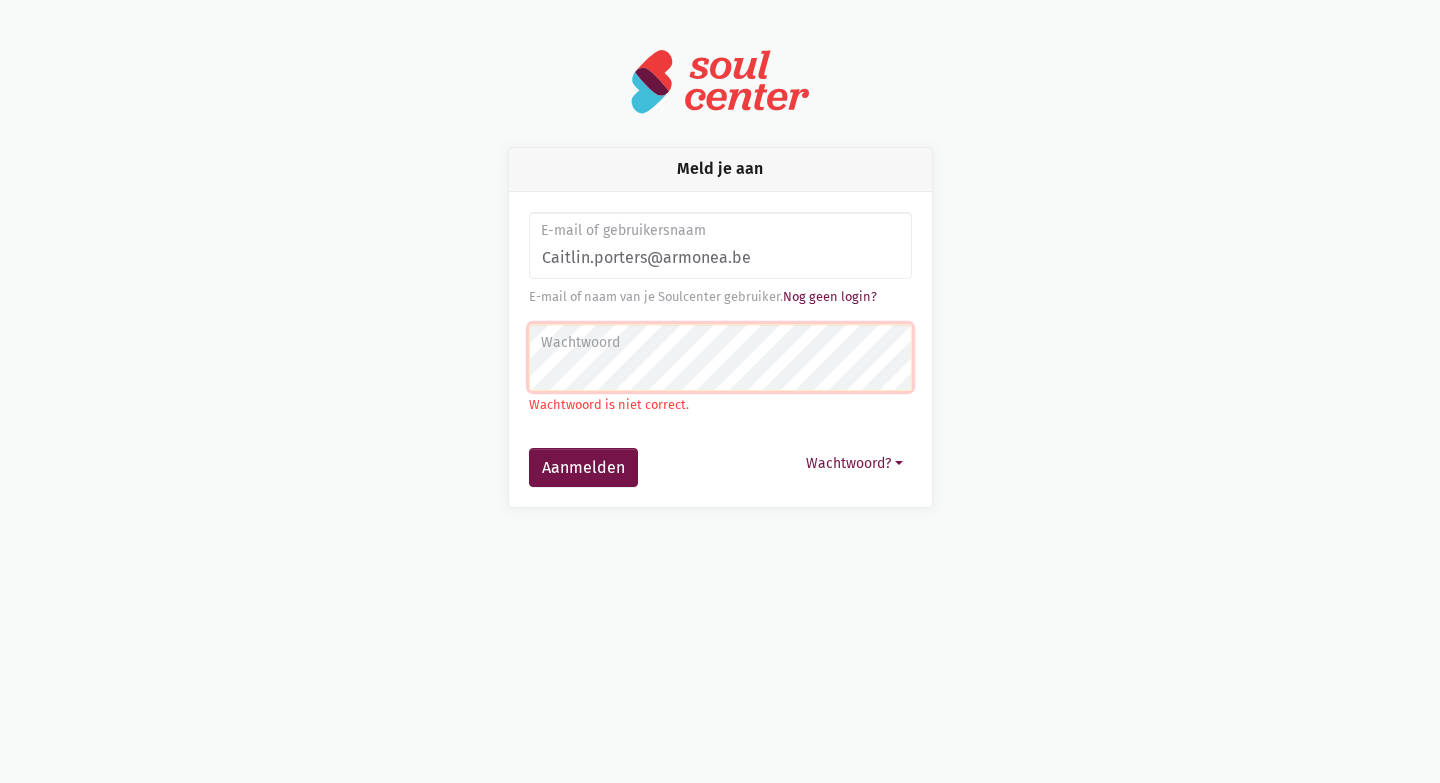 type on "Caitlin.porters@armonea.be" 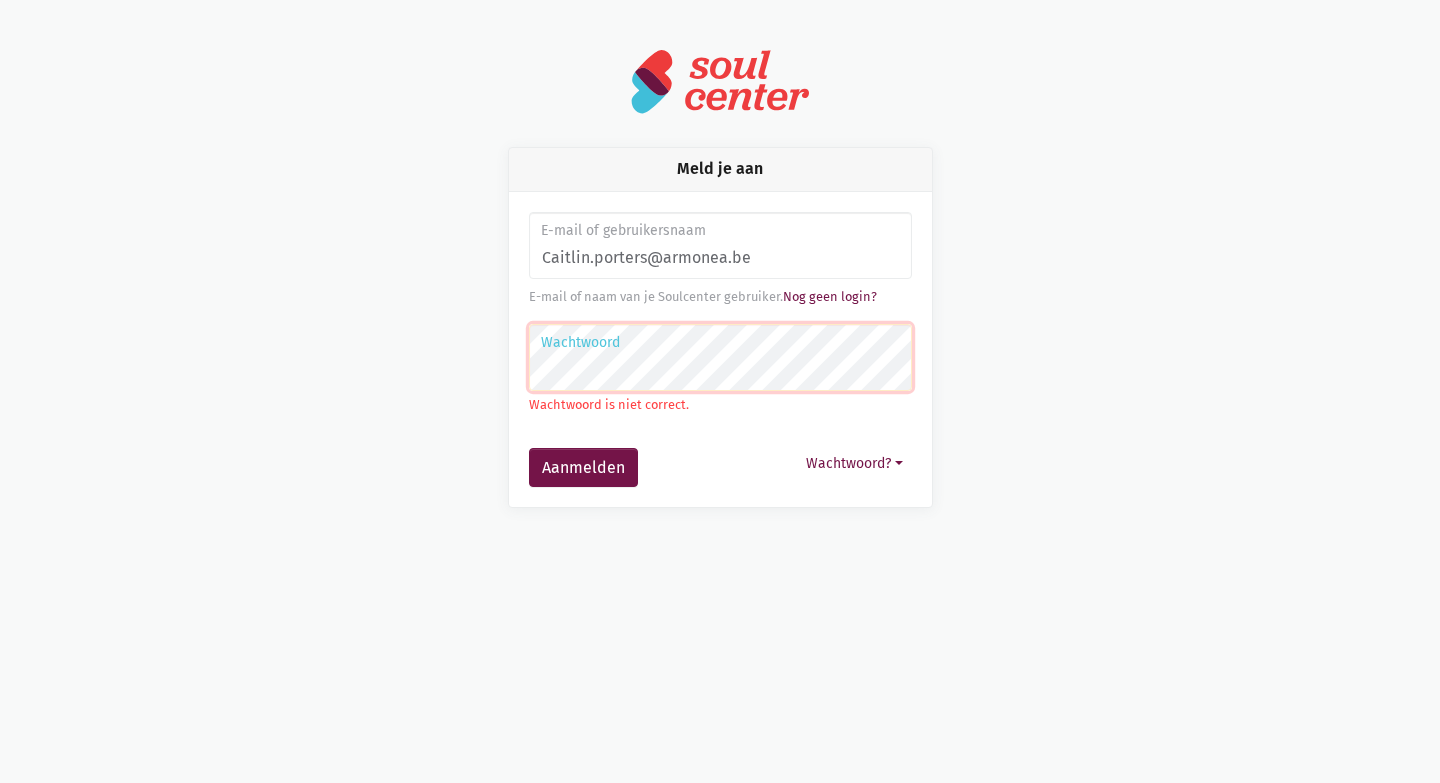 click on "Aanmelden" at bounding box center (583, 468) 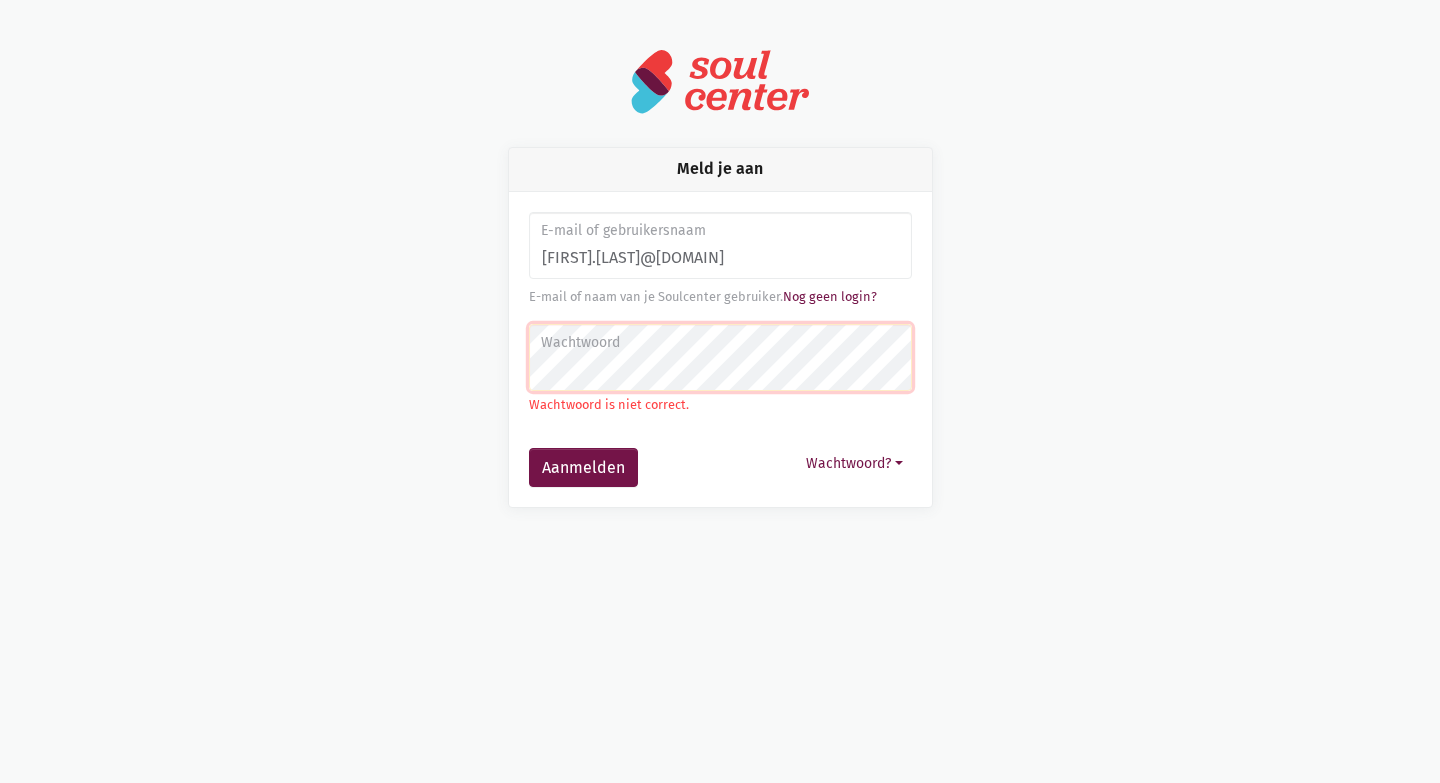 scroll, scrollTop: 0, scrollLeft: 0, axis: both 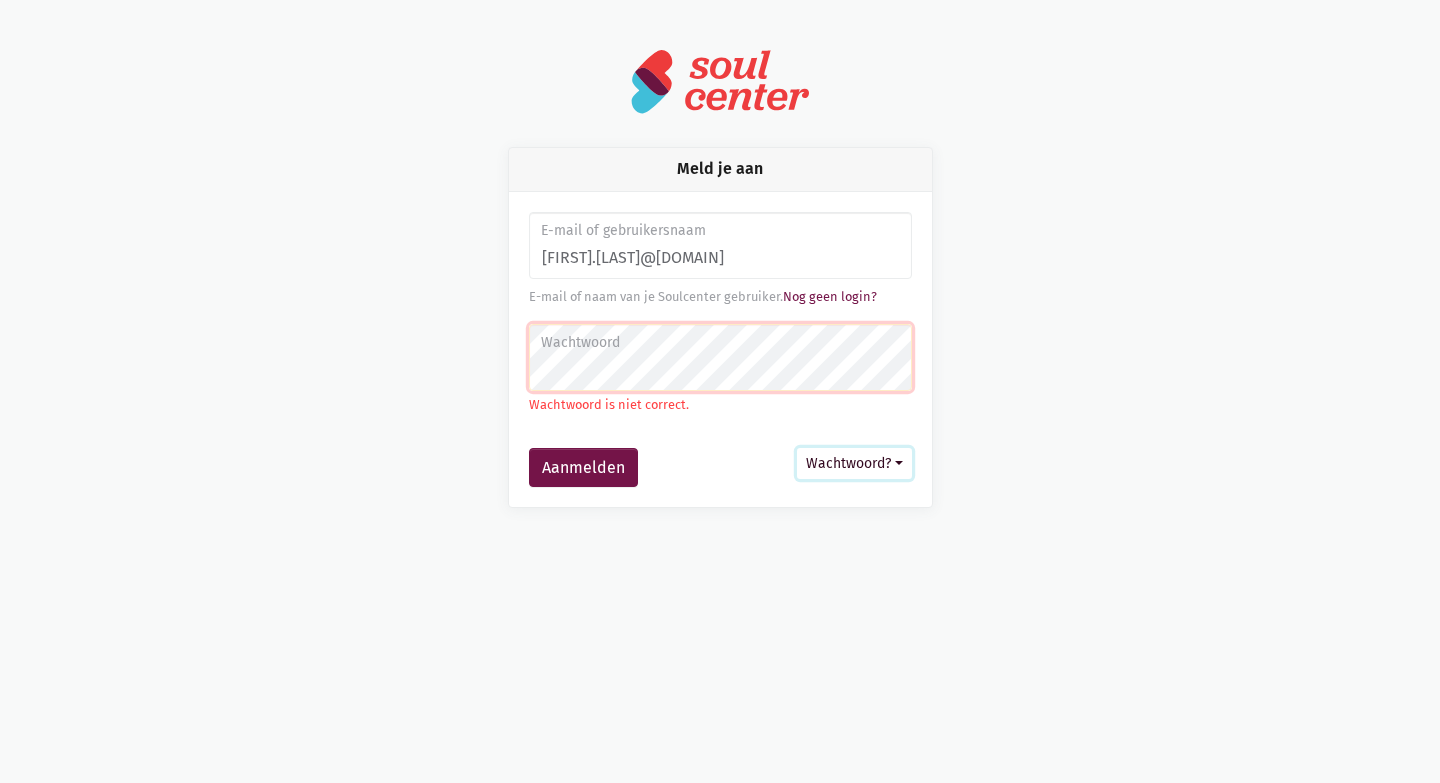 click on "Wachtwoord?" at bounding box center (854, 463) 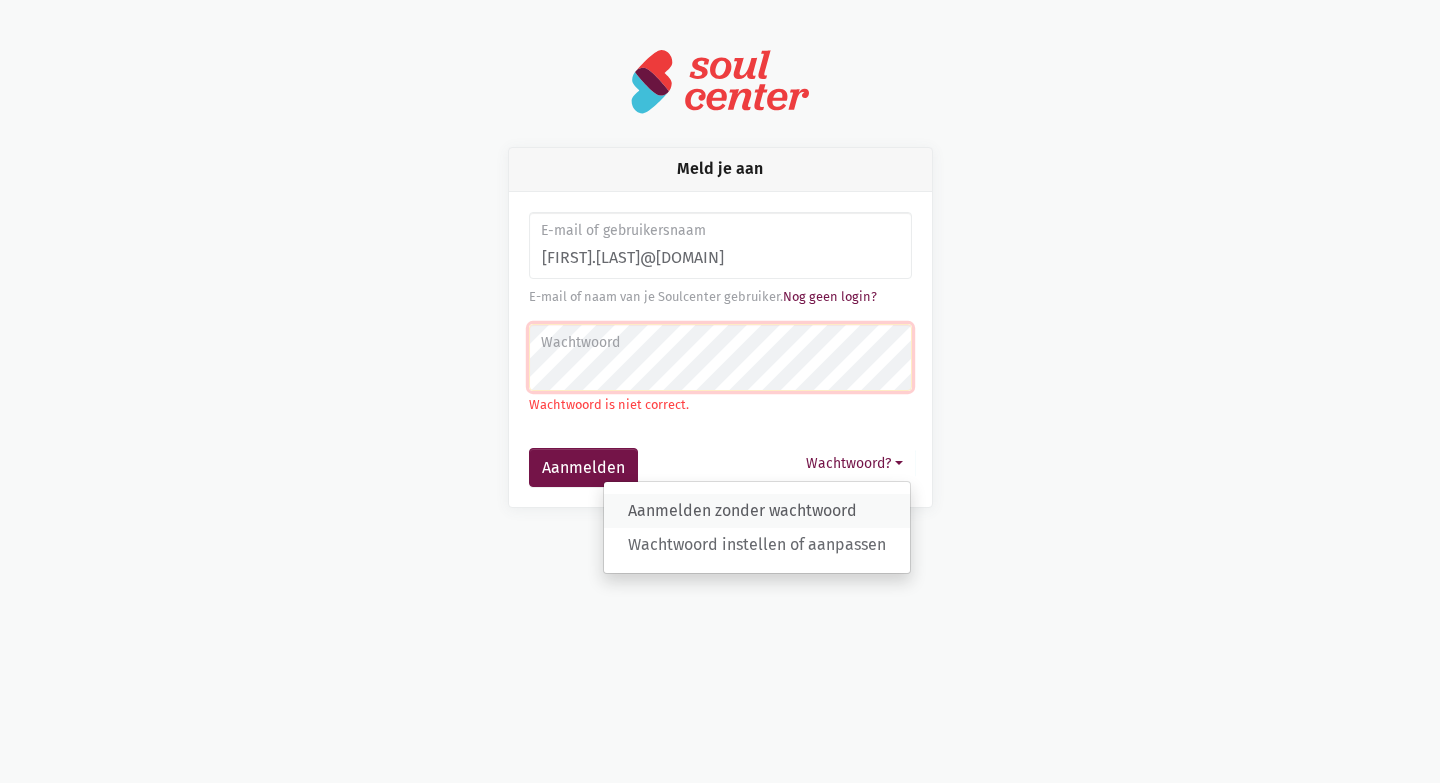 click on "Aanmelden zonder wachtwoord" at bounding box center (757, 511) 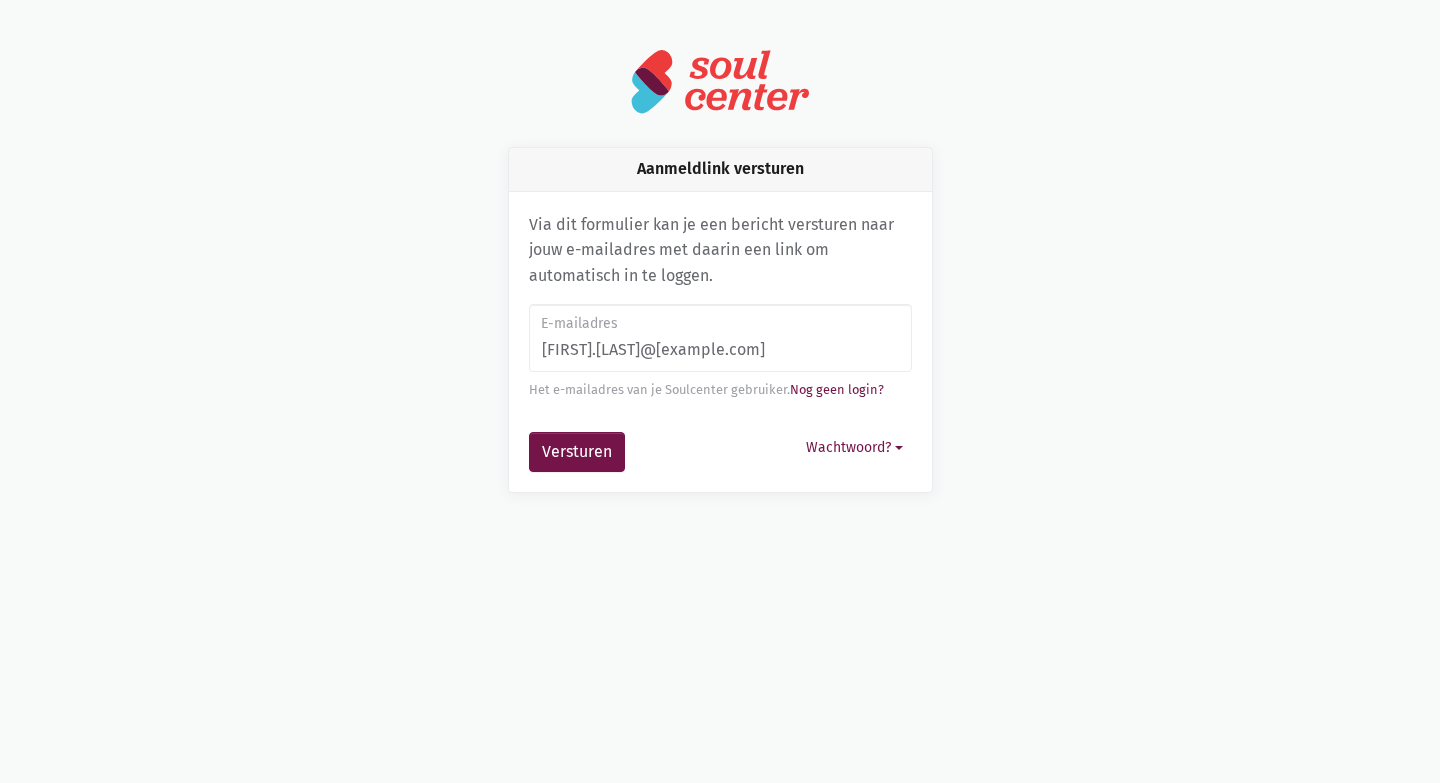 scroll, scrollTop: 0, scrollLeft: 0, axis: both 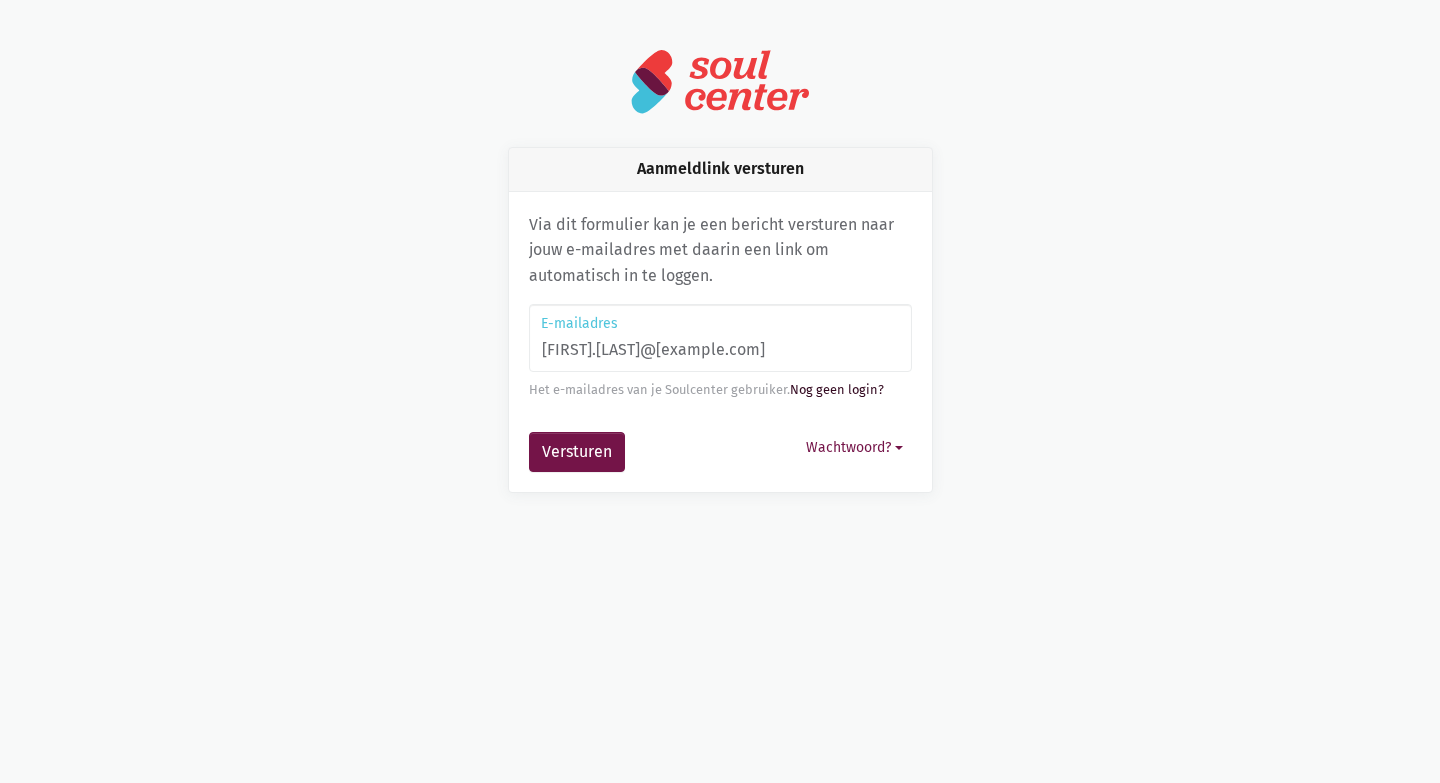 click on "Nog geen login?" at bounding box center (837, 389) 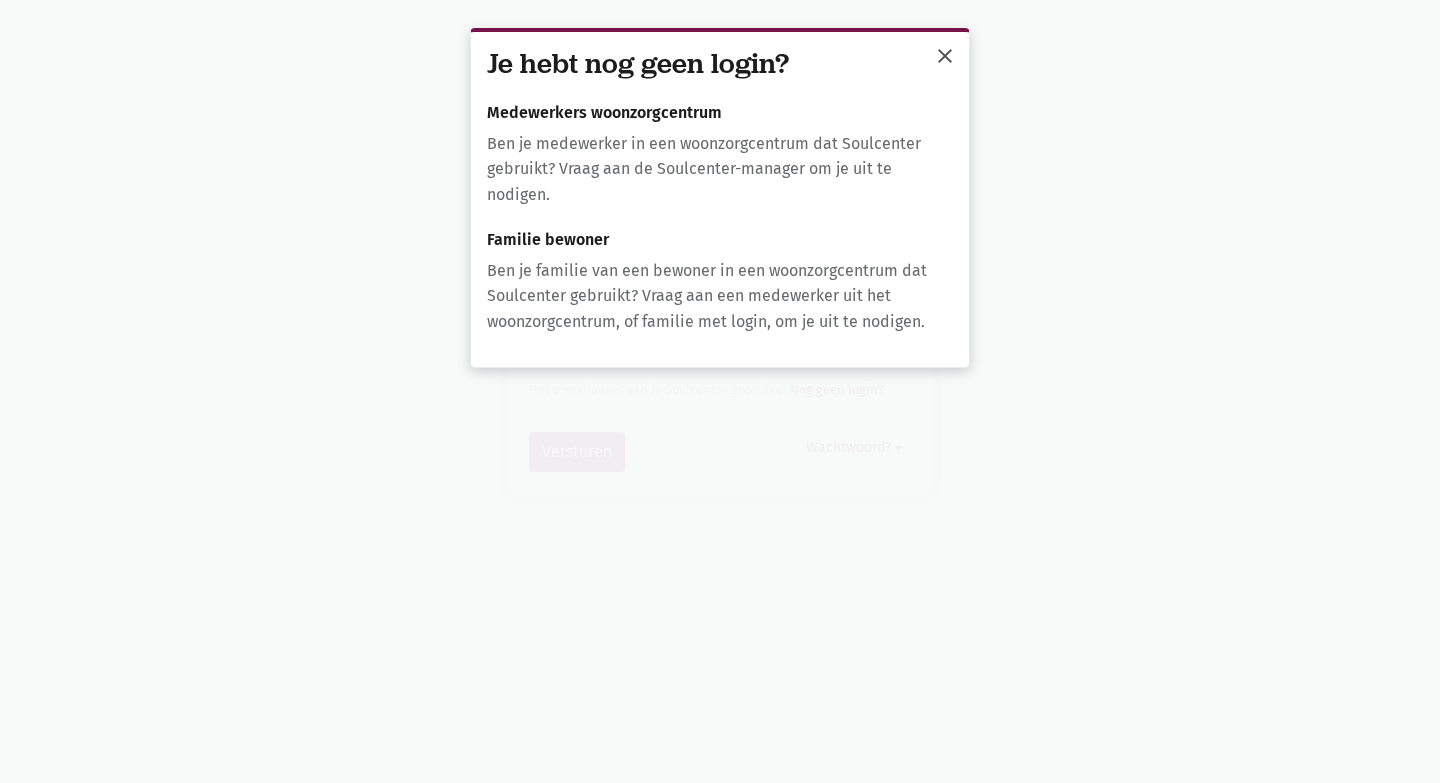 click on "close" at bounding box center [945, 56] 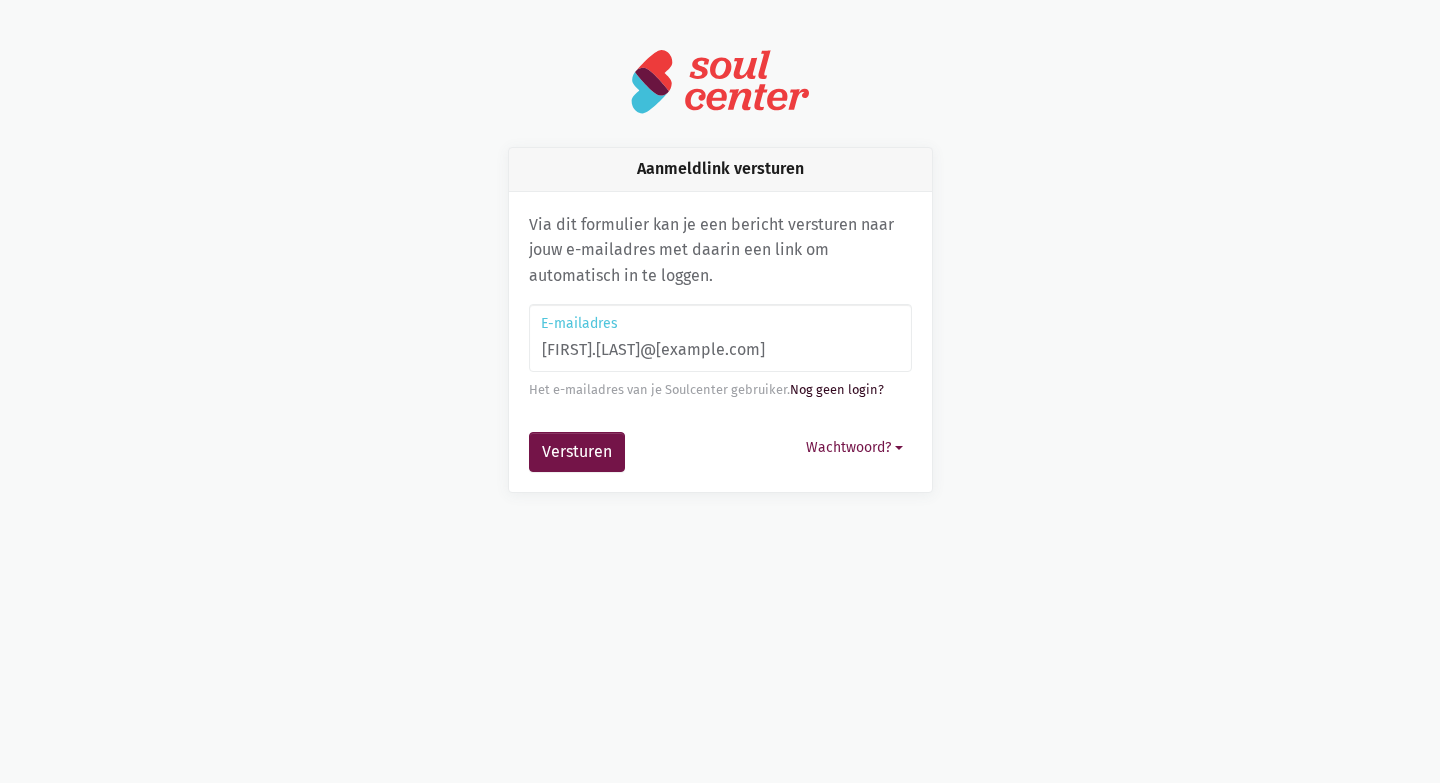 click on "Nog geen login?" at bounding box center (837, 389) 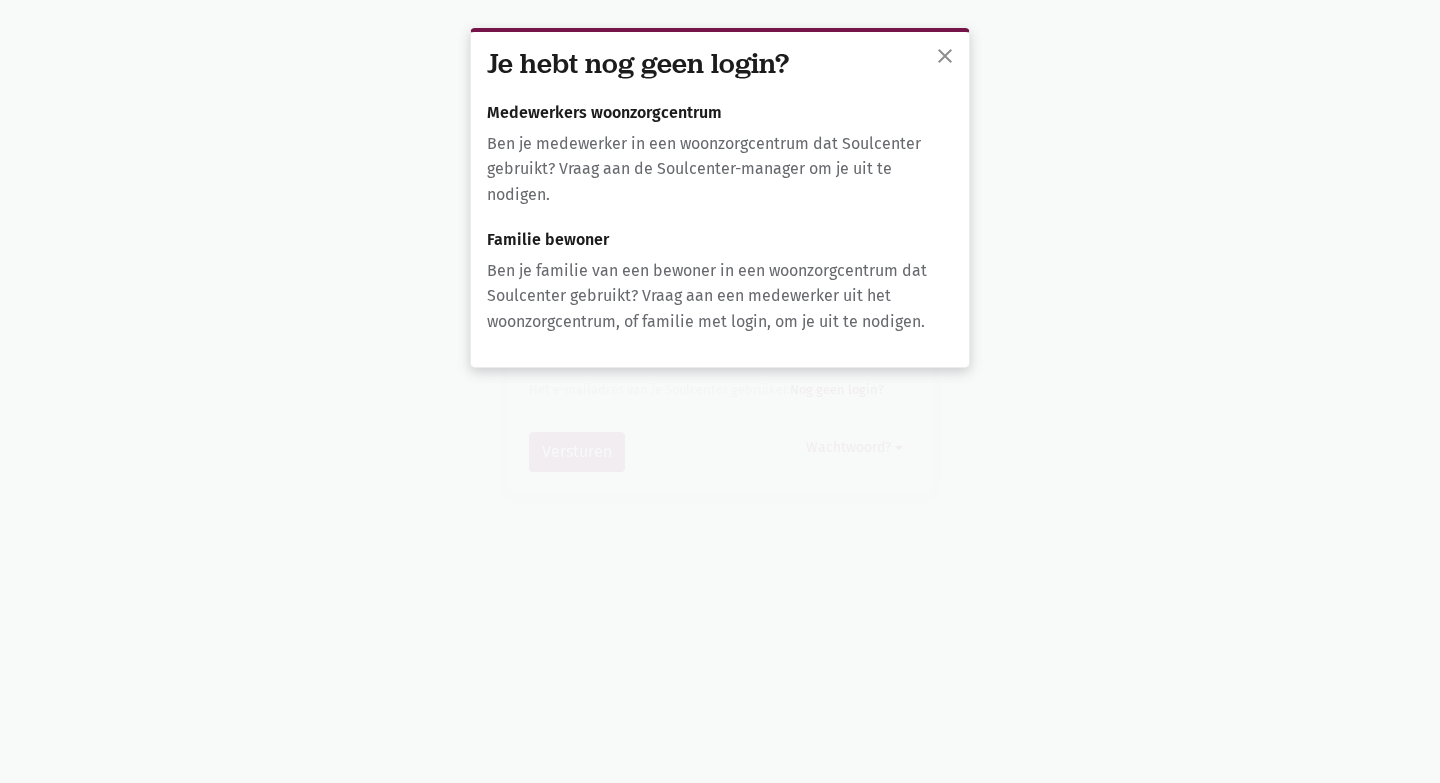 click on "Medewerkers woonzorgcentrum" at bounding box center [720, 113] 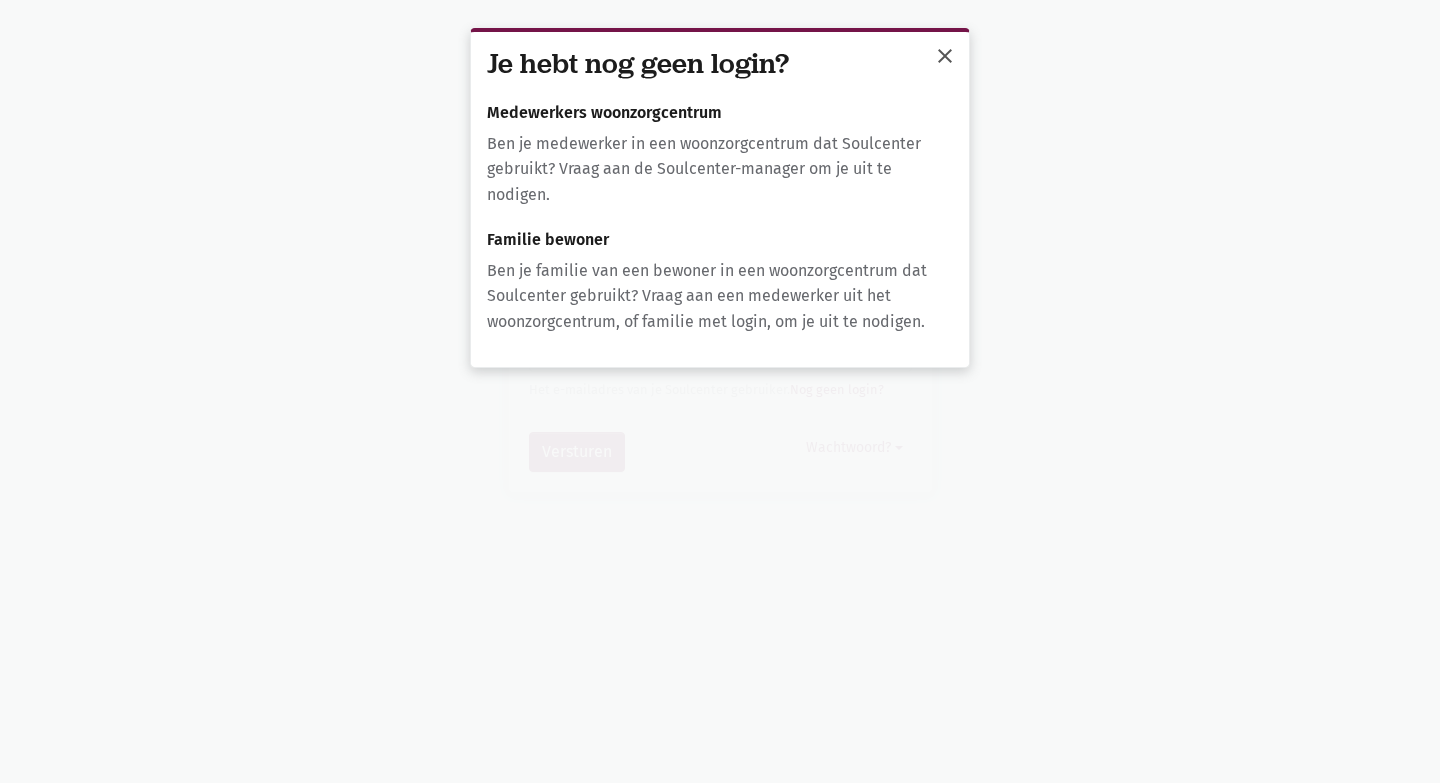 click on "close" at bounding box center [945, 58] 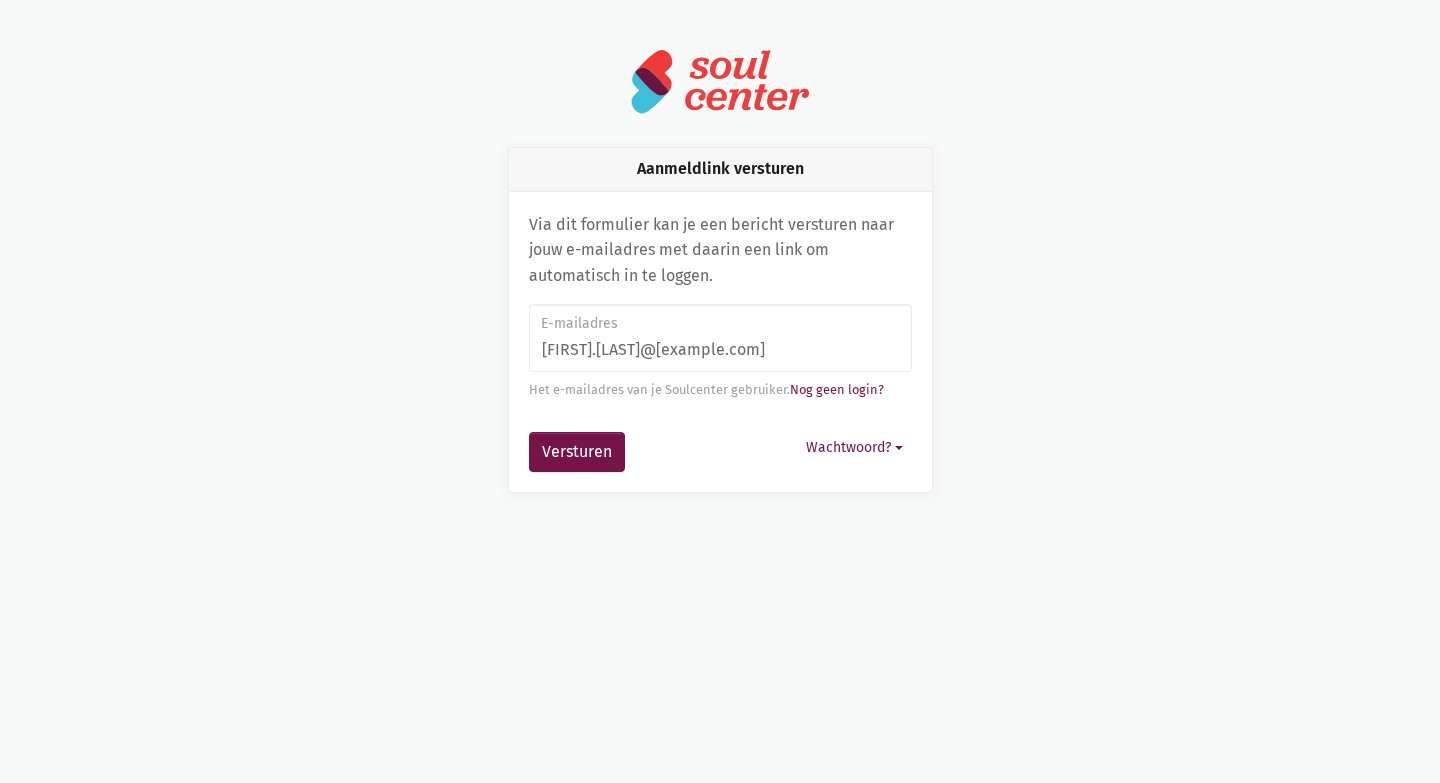 click at bounding box center [720, 81] 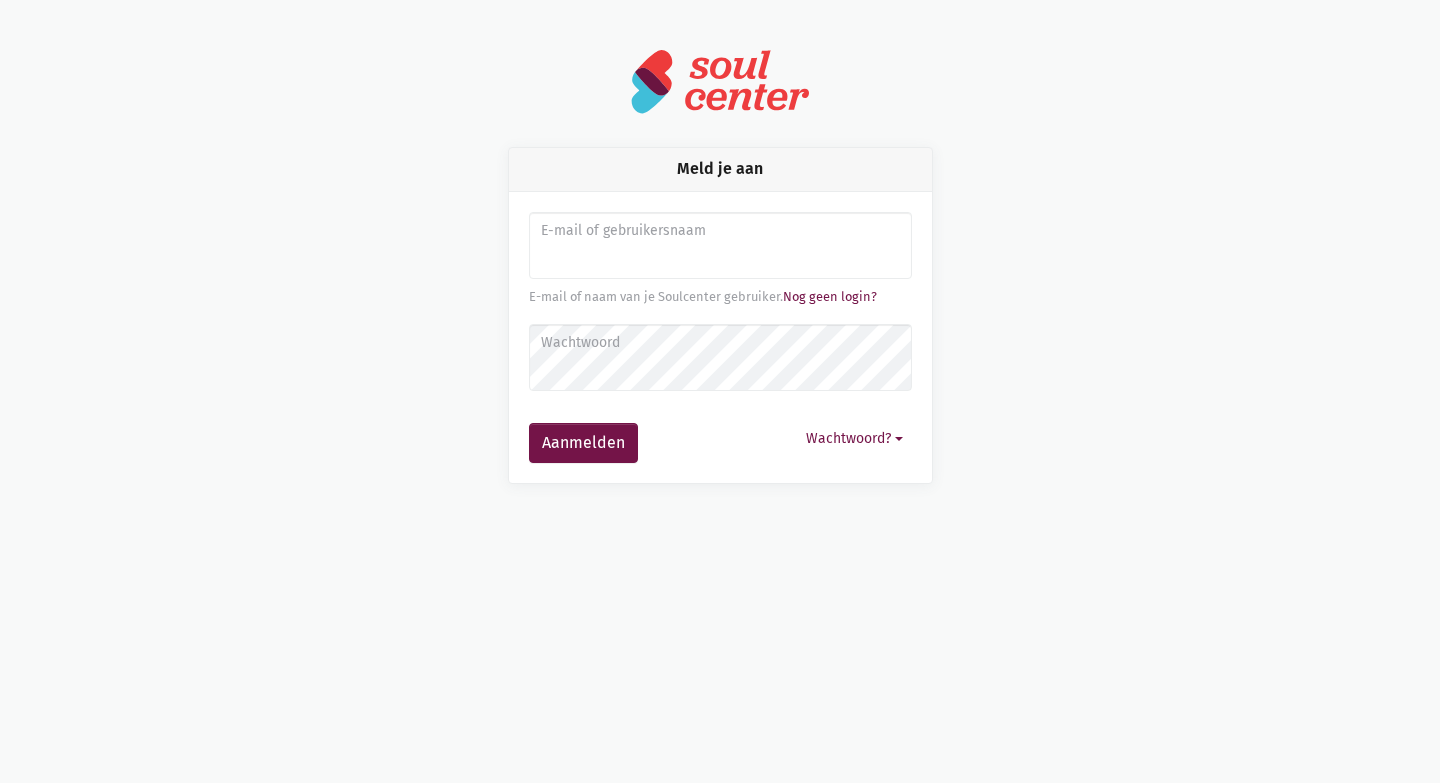 scroll, scrollTop: 0, scrollLeft: 0, axis: both 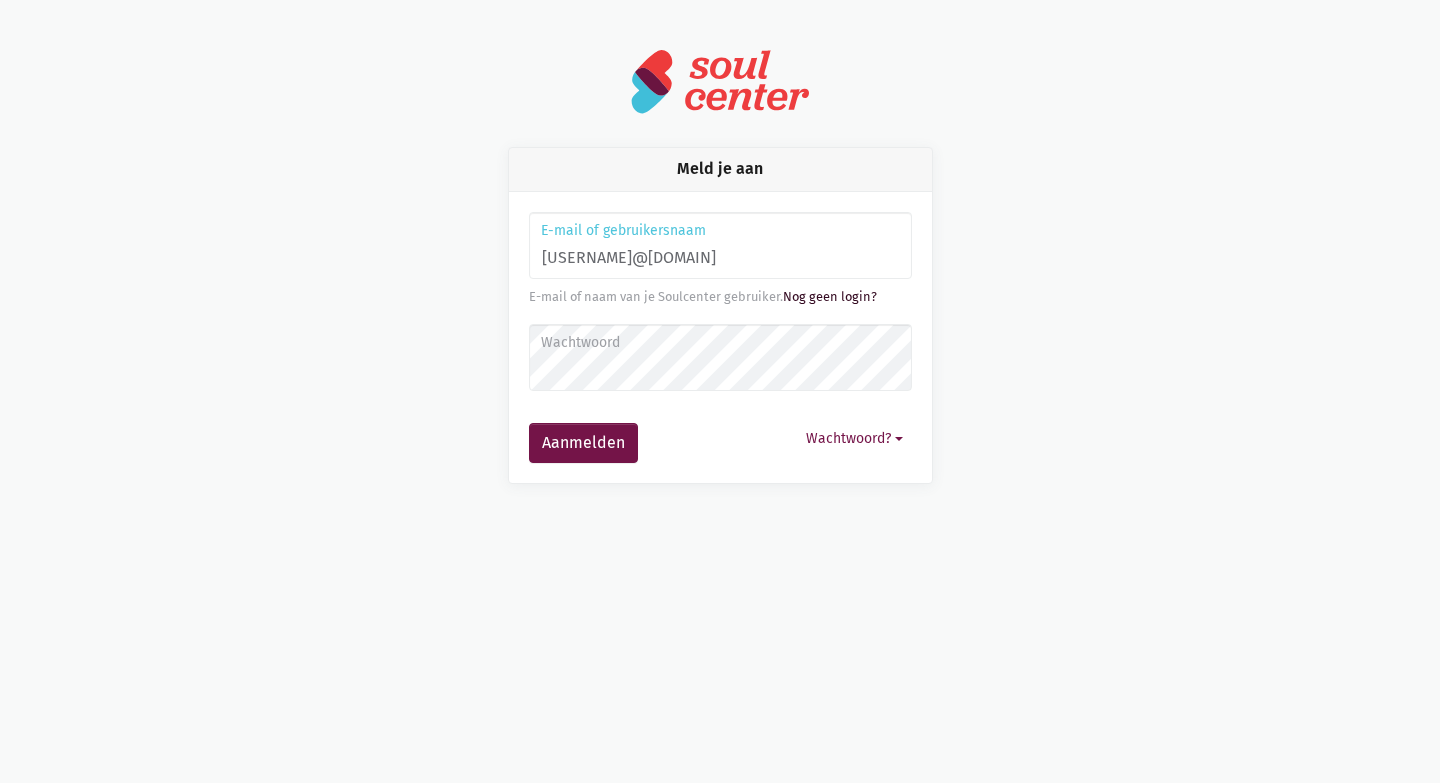 click on "Nog geen login?" at bounding box center [830, 296] 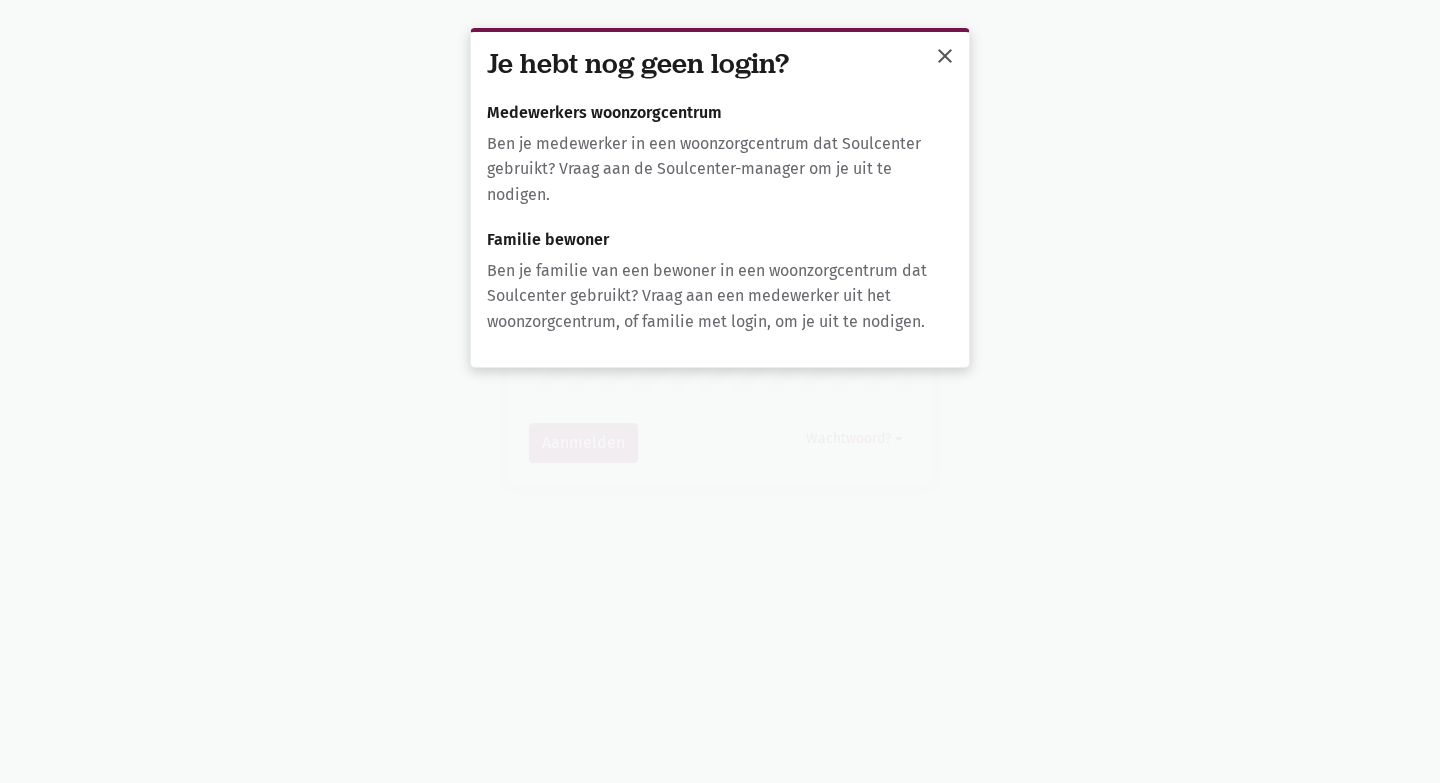 click on "close" at bounding box center [945, 56] 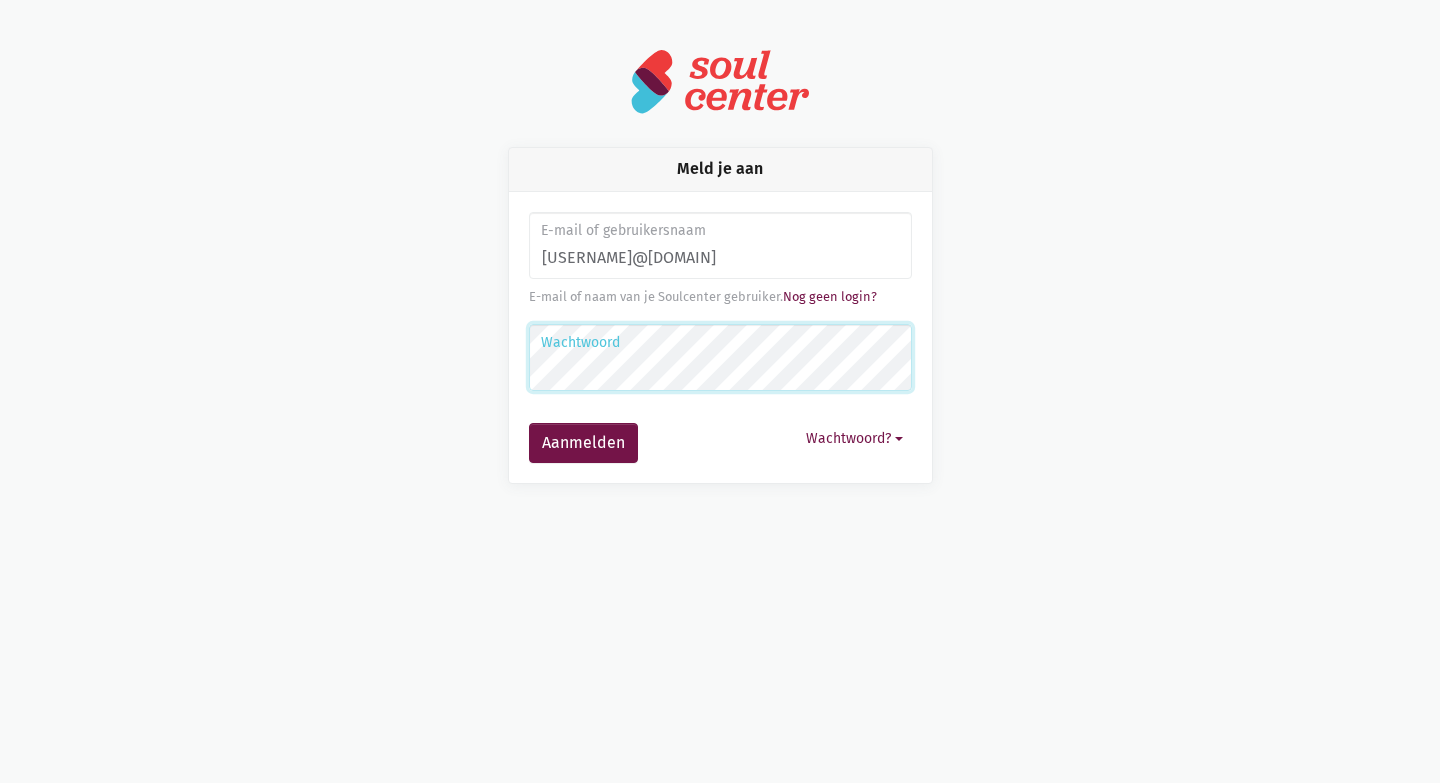 click on "Aanmelden" at bounding box center (583, 443) 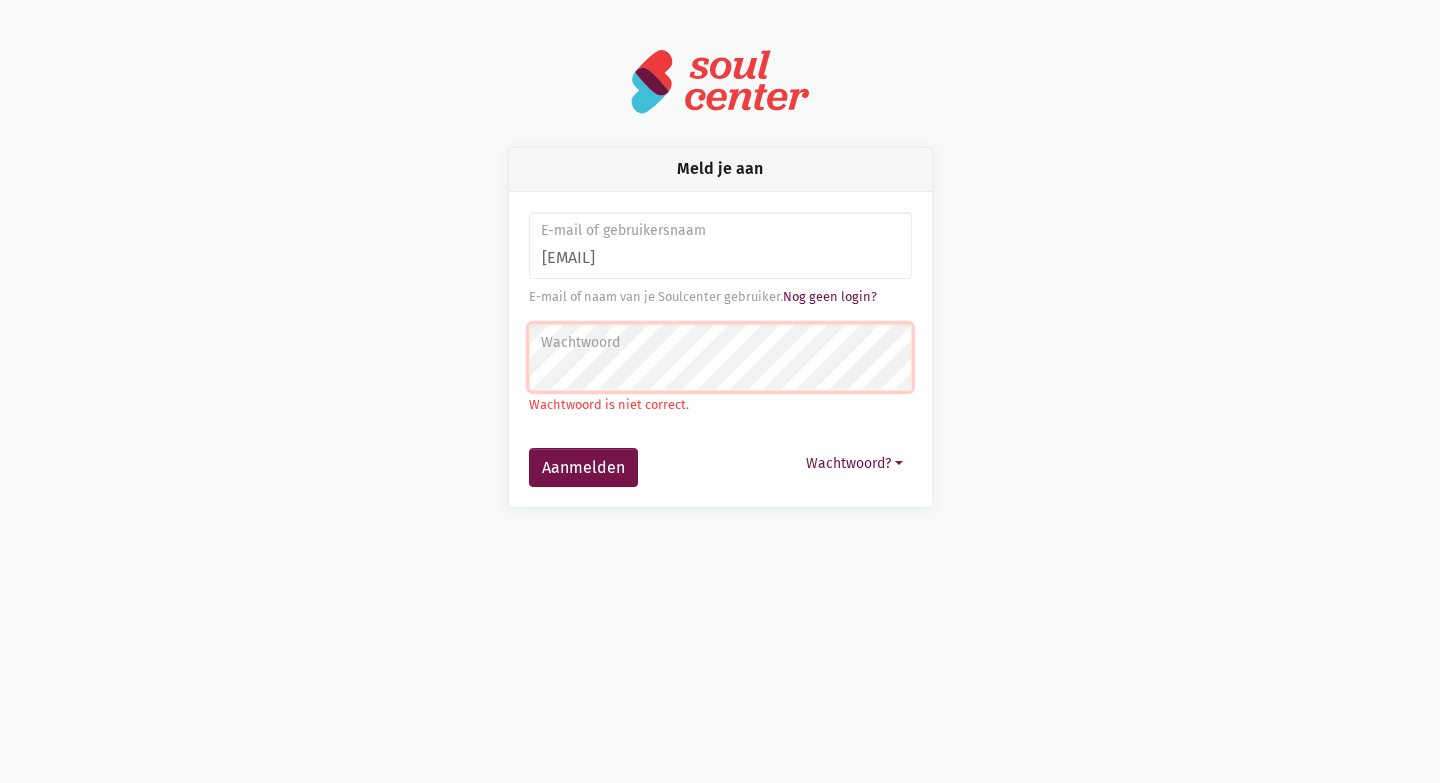 scroll, scrollTop: 0, scrollLeft: 0, axis: both 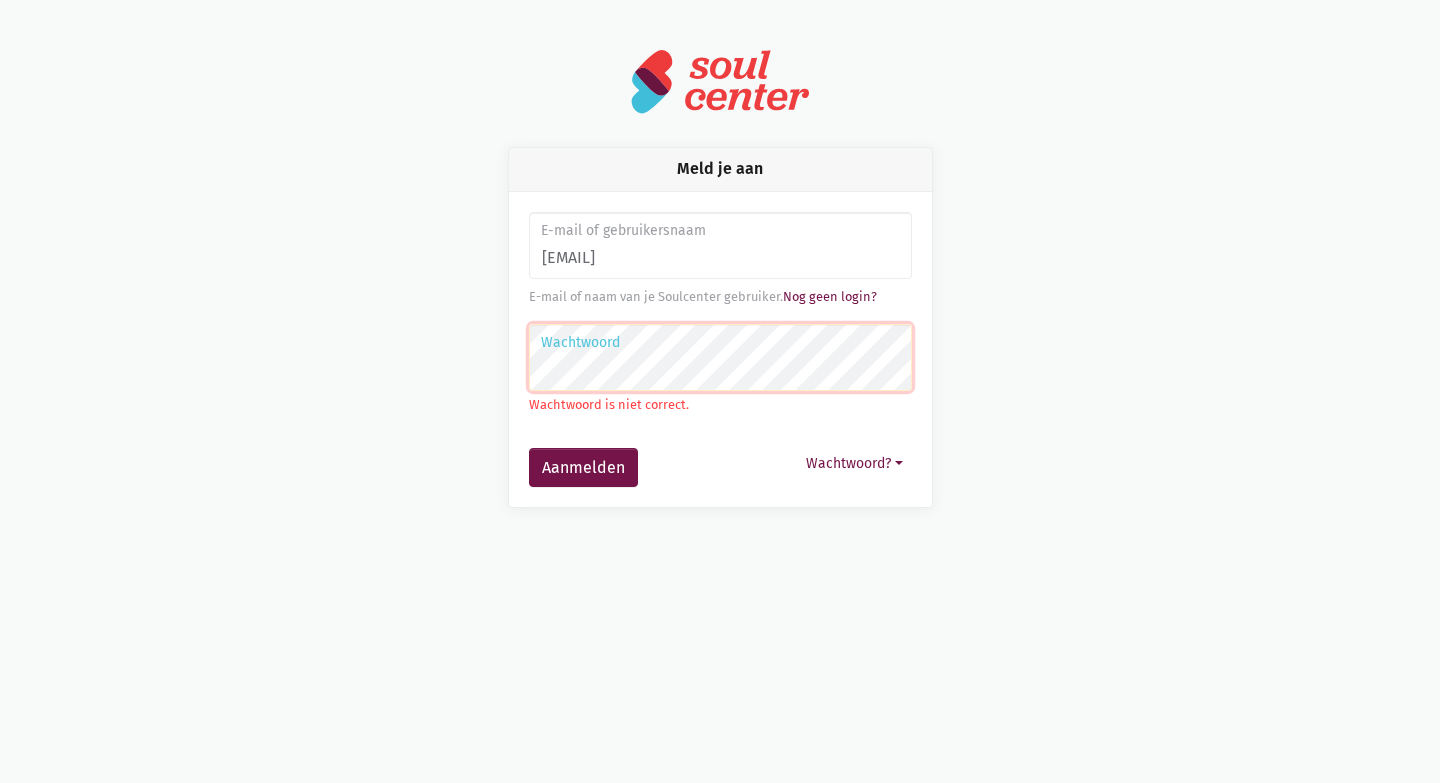 click on "Aanmelden" at bounding box center (583, 468) 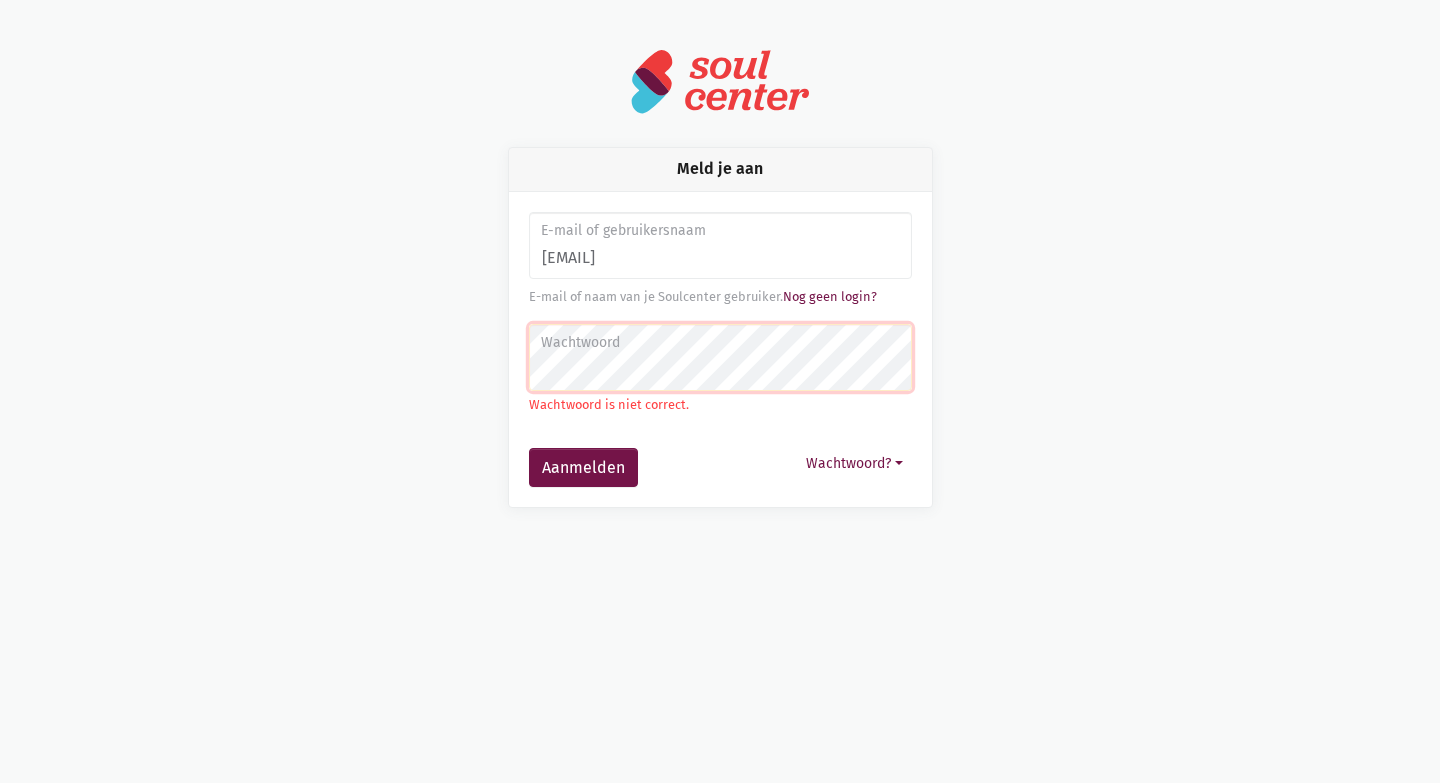scroll, scrollTop: 0, scrollLeft: 0, axis: both 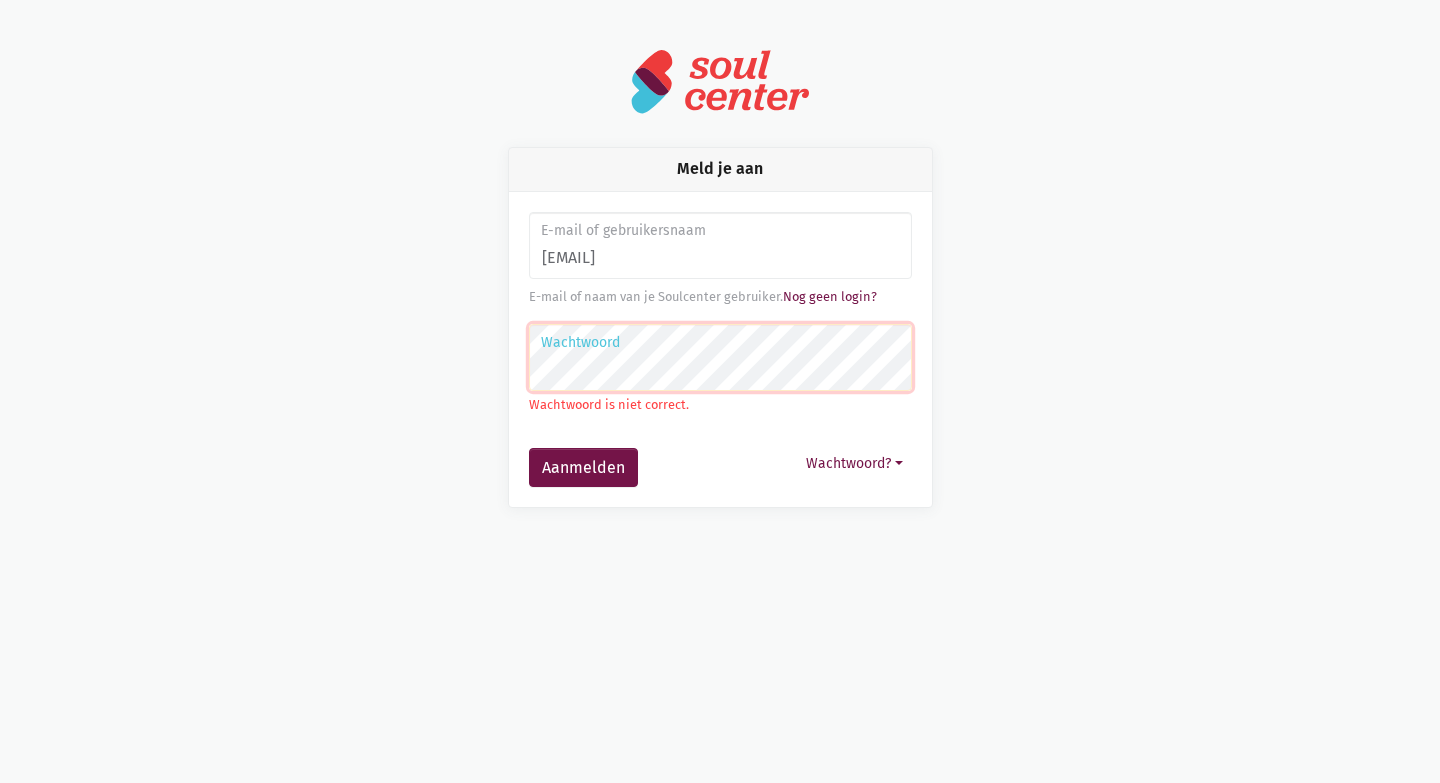 click on "Aanmelden" at bounding box center (583, 468) 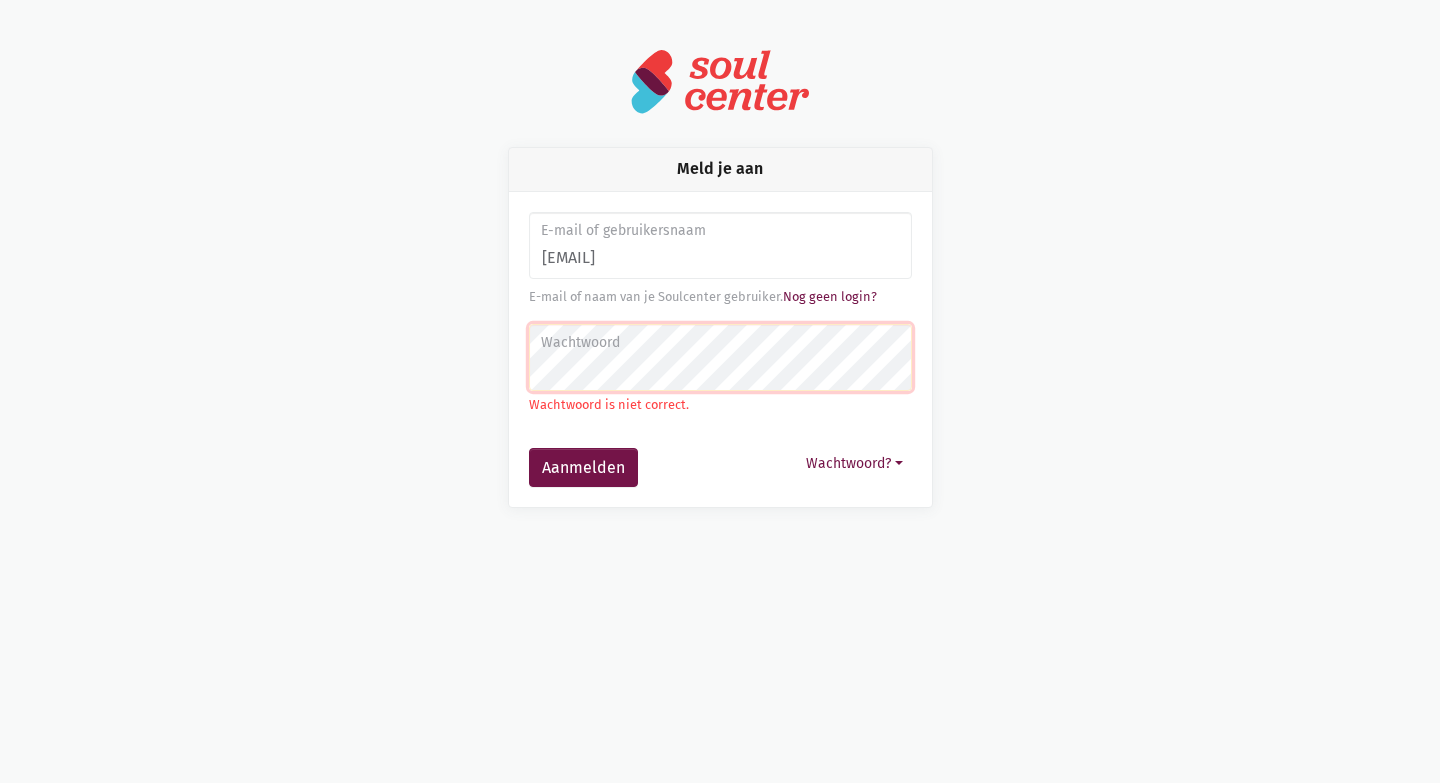 scroll, scrollTop: 0, scrollLeft: 0, axis: both 